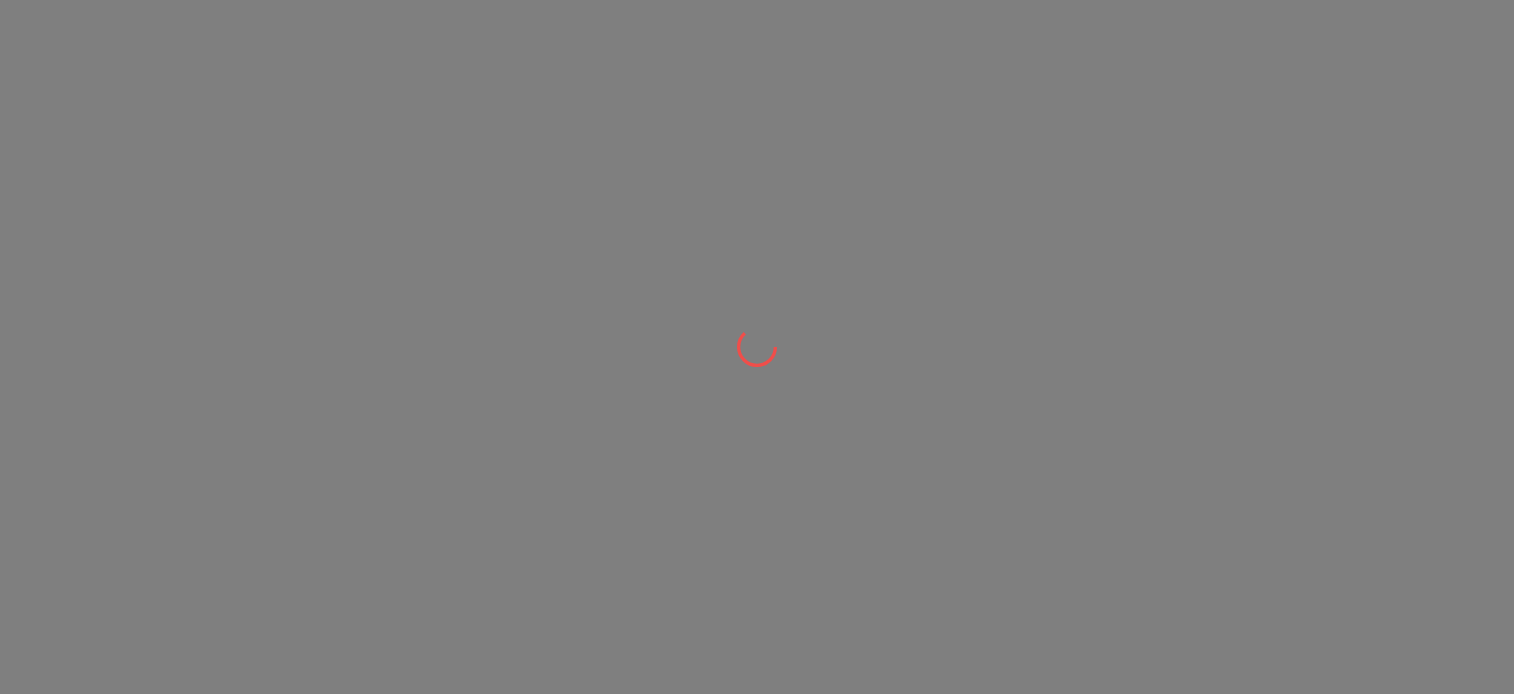 scroll, scrollTop: 0, scrollLeft: 0, axis: both 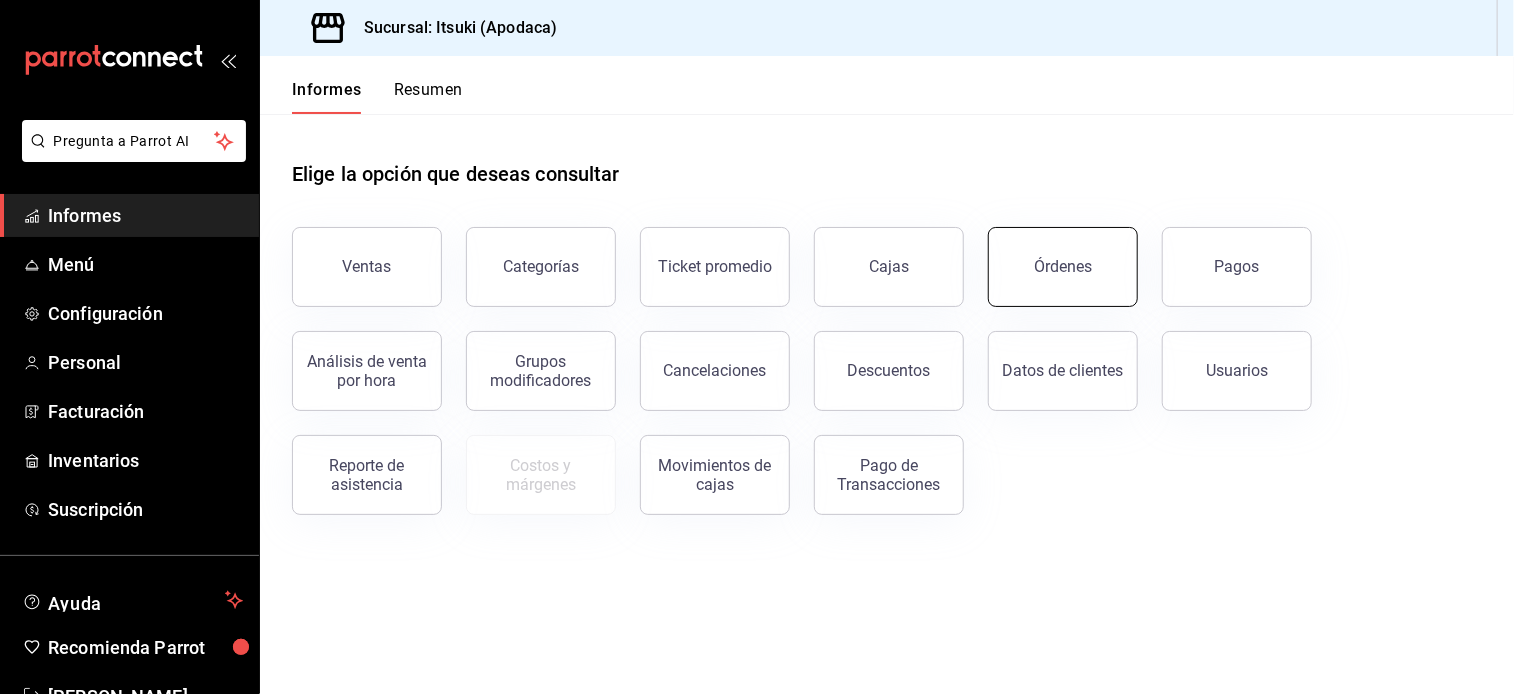 click on "Órdenes" at bounding box center (1063, 266) 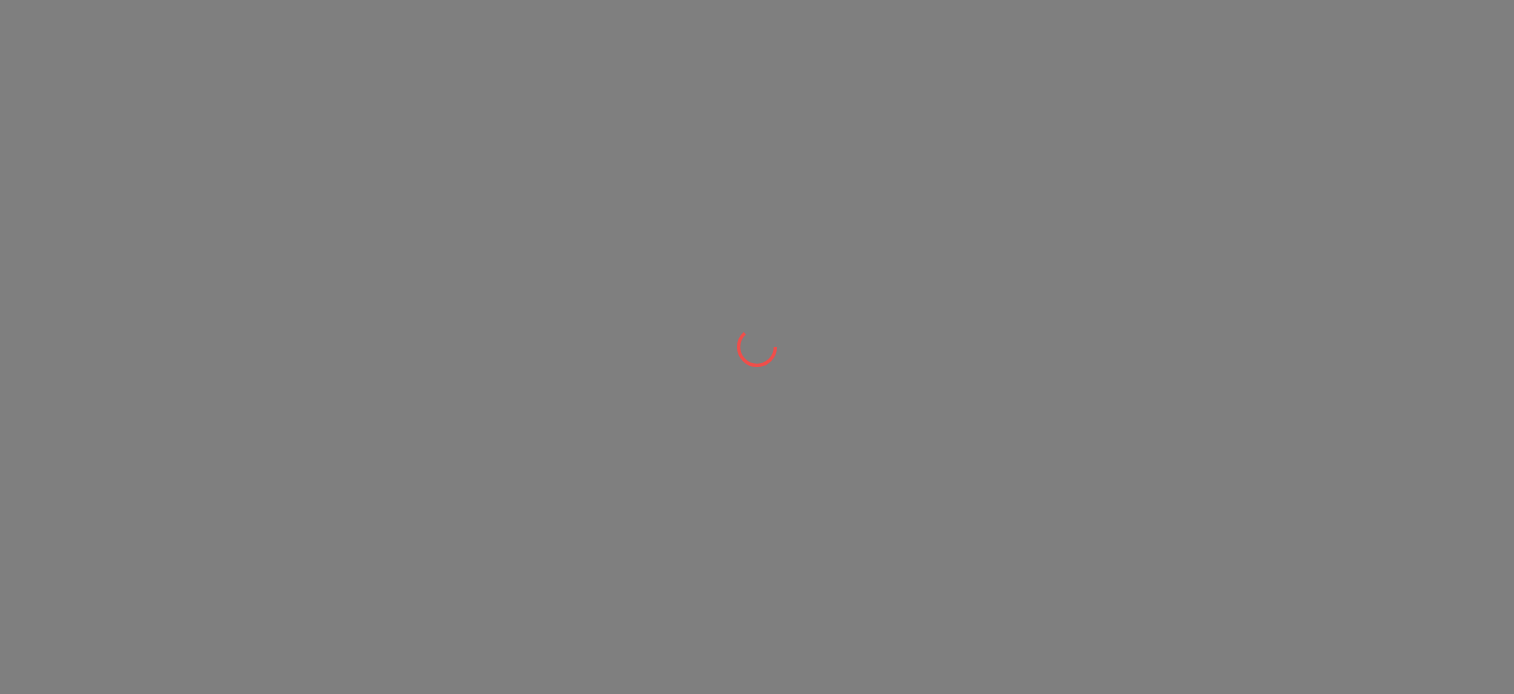 scroll, scrollTop: 0, scrollLeft: 0, axis: both 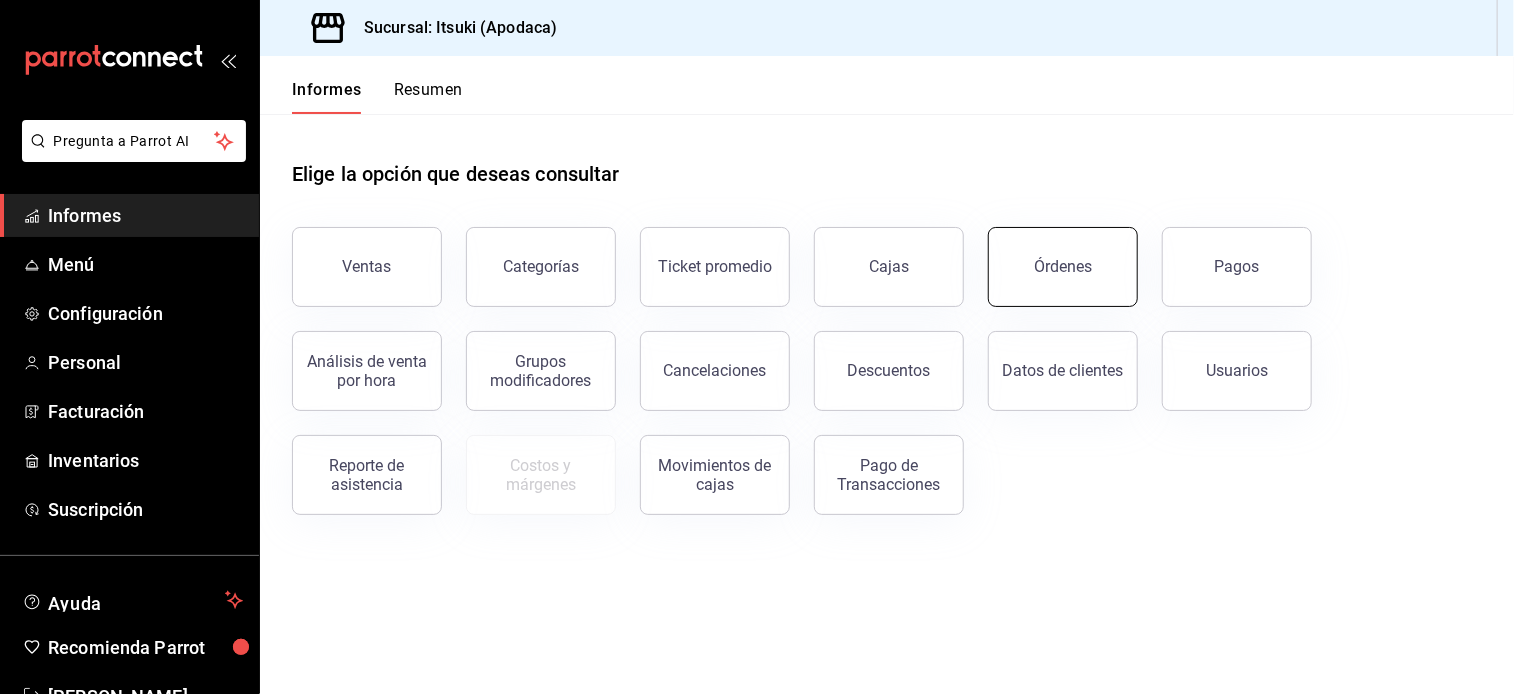 click on "Órdenes" at bounding box center (1063, 267) 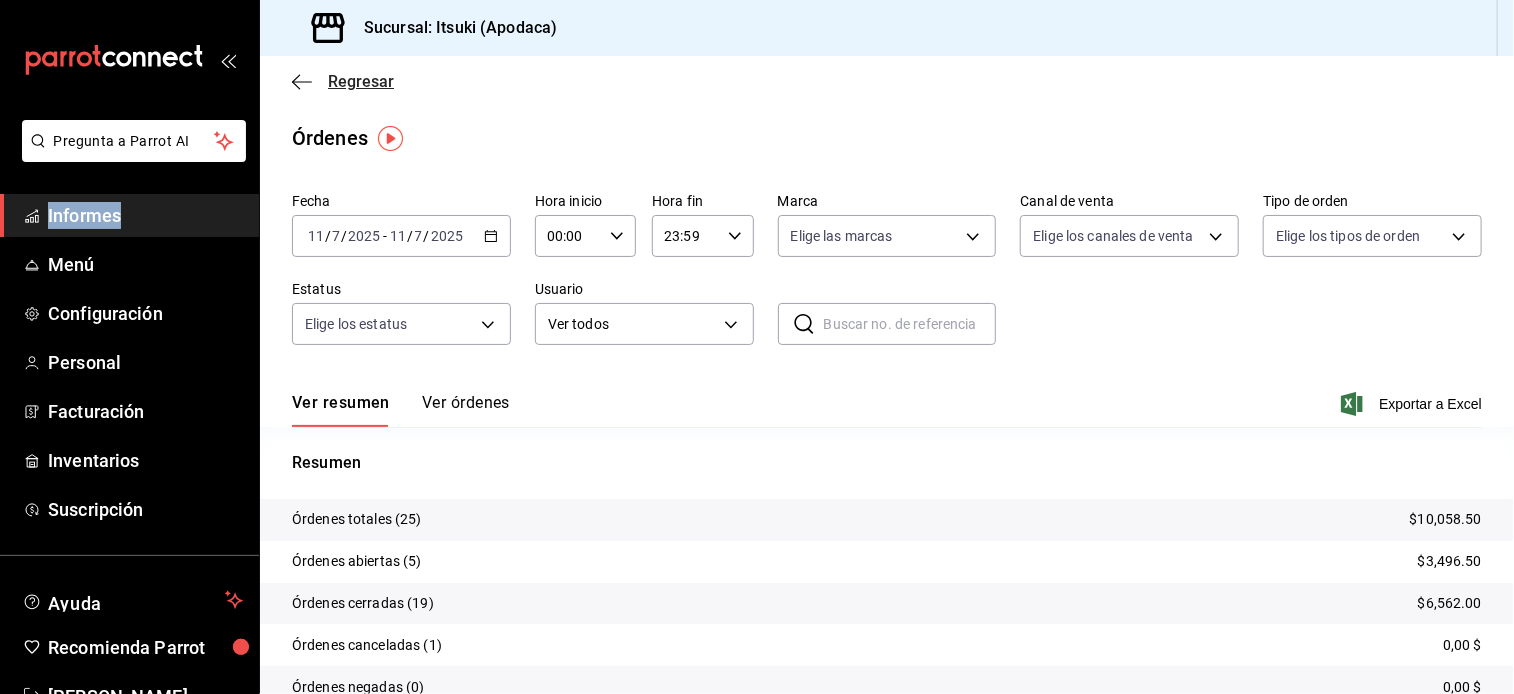 click on "Regresar" at bounding box center [361, 81] 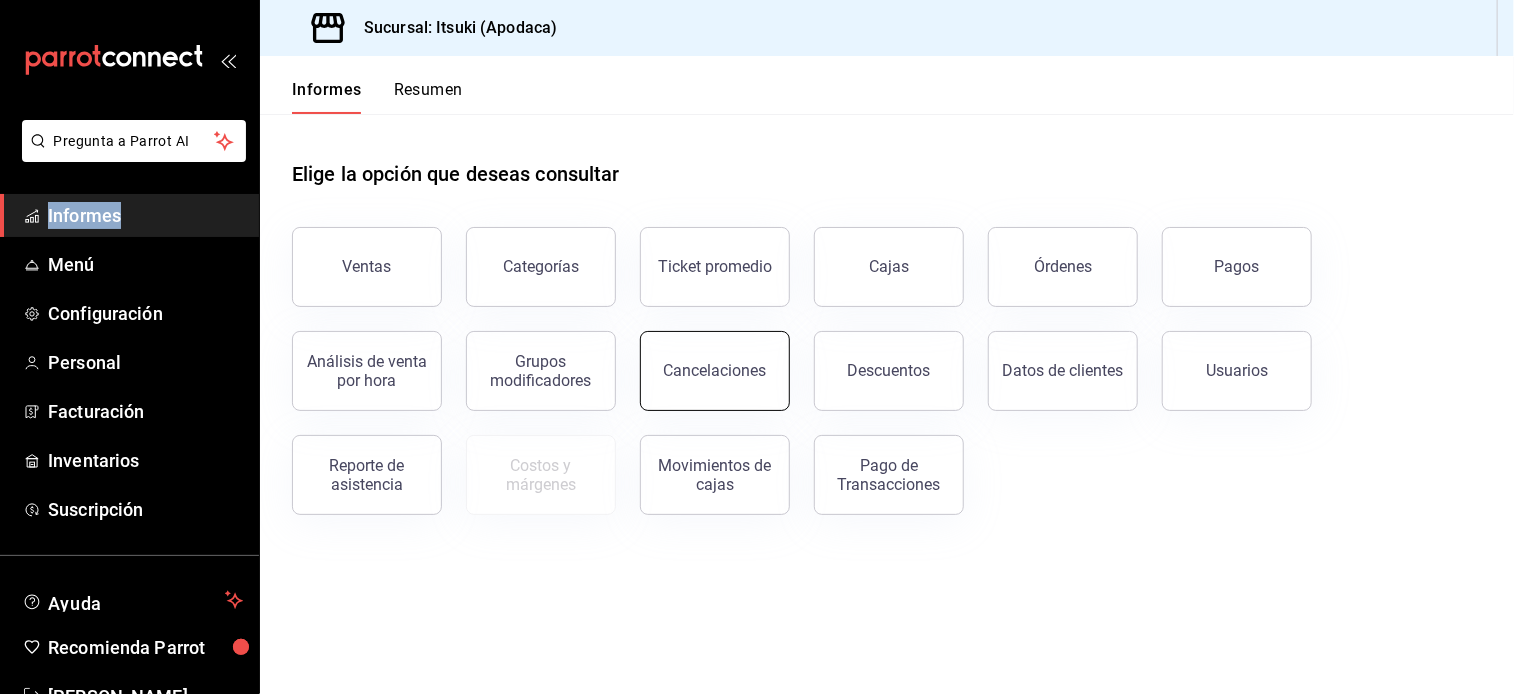 click on "Cancelaciones" at bounding box center [715, 371] 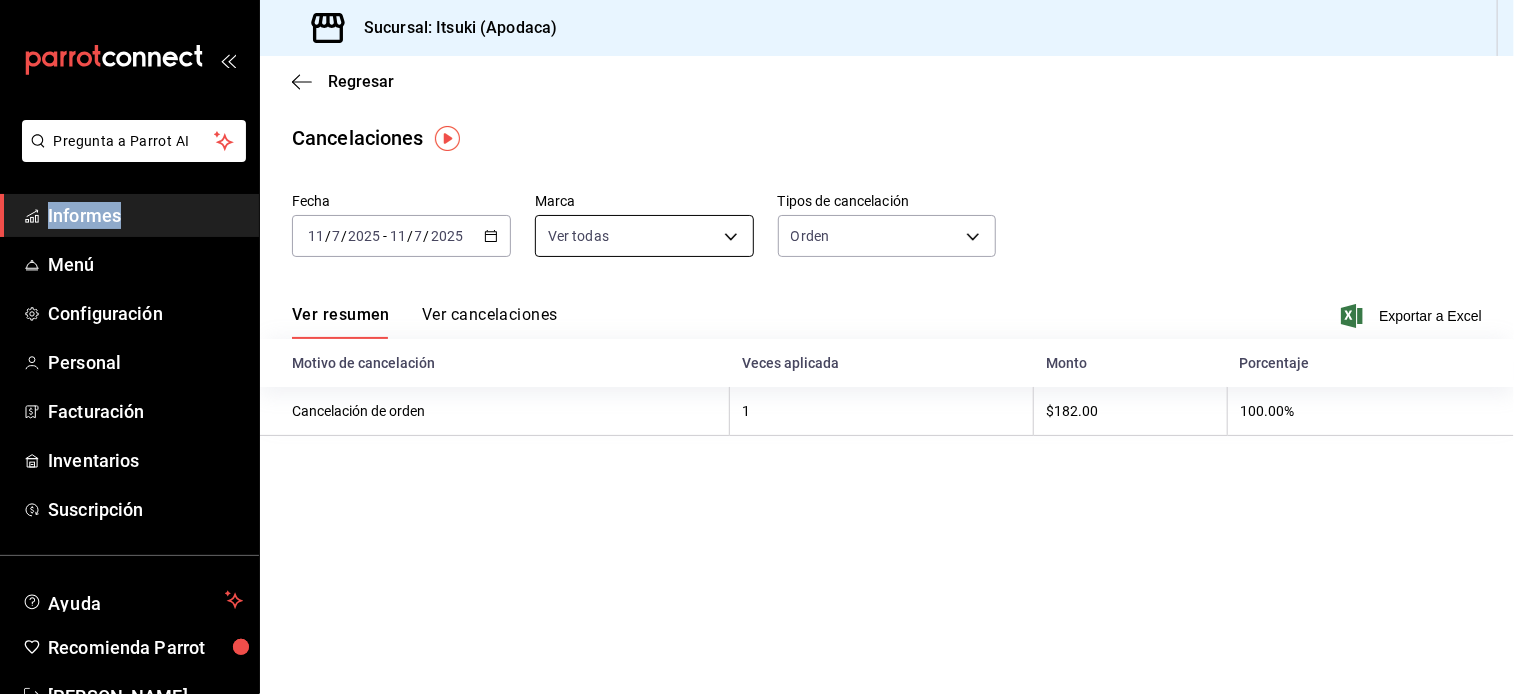 click on "Pregunta a Parrot AI Informes   Menú   Configuración   Personal   Facturación   Inventarios   Suscripción   Ayuda Recomienda Parrot   Sergio Treviño   Sugerir nueva función   Sucursal: Itsuki (Apodaca) Regresar Cancelaciones Fecha 2025-07-11 11 / 7 / 2025 - 2025-07-11 11 / 7 / 2025 Marca Ver todas [object Object] Tipos de cancelación Orden ORDER Ver resumen Ver cancelaciones Exportar a Excel Motivo de cancelación Veces aplicada Monto Porcentaje Cancelación de orden 1 $182.00 100.00% Pregunta a Parrot AI Informes   Menú   Configuración   Personal   Facturación   Inventarios   Suscripción   Ayuda Recomienda Parrot   Sergio Treviño   Sugerir nueva función   GANA 1 MES GRATIS EN TU SUSCRIPCIÓN AQUÍ ¿Recuerdas cómo empezó tu restaurante?
Hoy puedes ayudar a un colega a tener el mismo cambio que tú viviste.
Recomienda Parrot directamente desde tu Portal Administrador.
Es fácil y rápido.
🎁 Por cada restaurante que se una, ganas 1 mes gratis. Ver video tutorial Ir a video (81) 2046 6363" at bounding box center (757, 347) 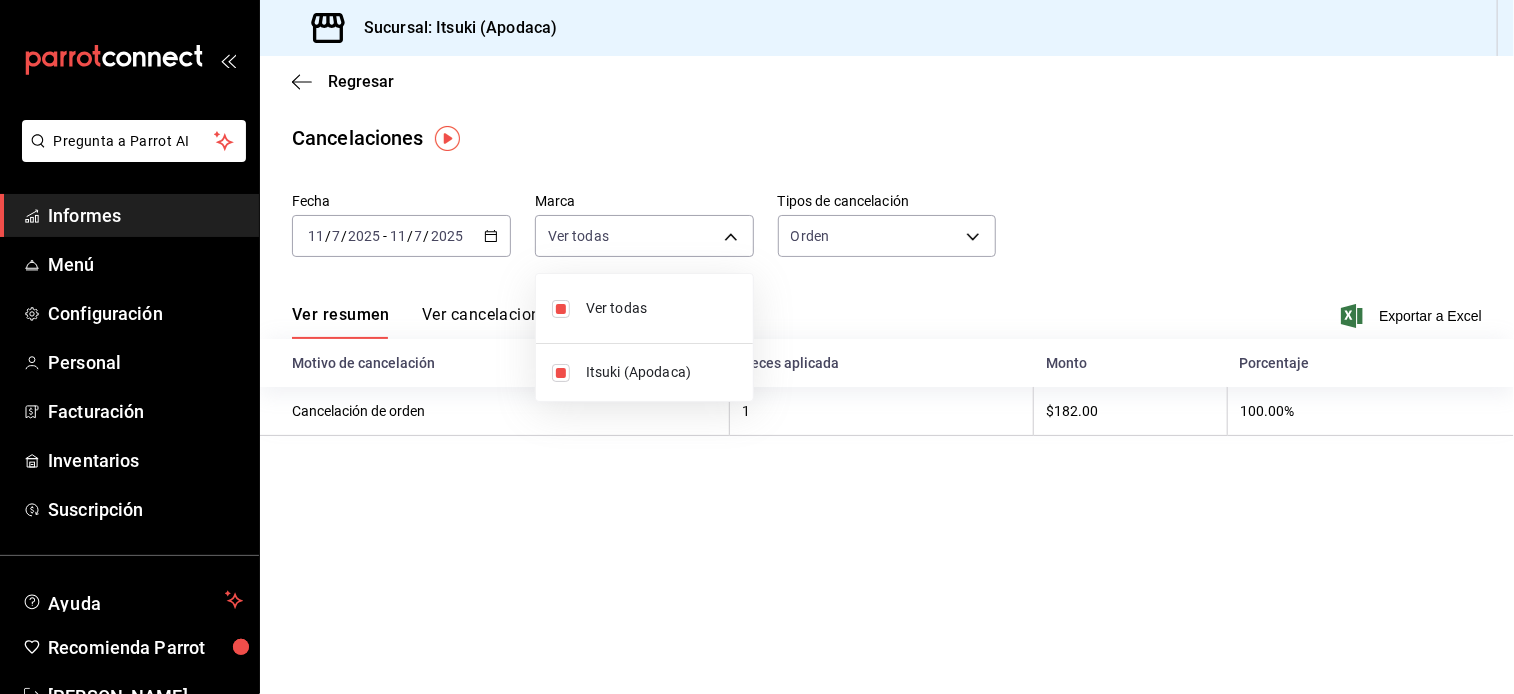 click at bounding box center (757, 347) 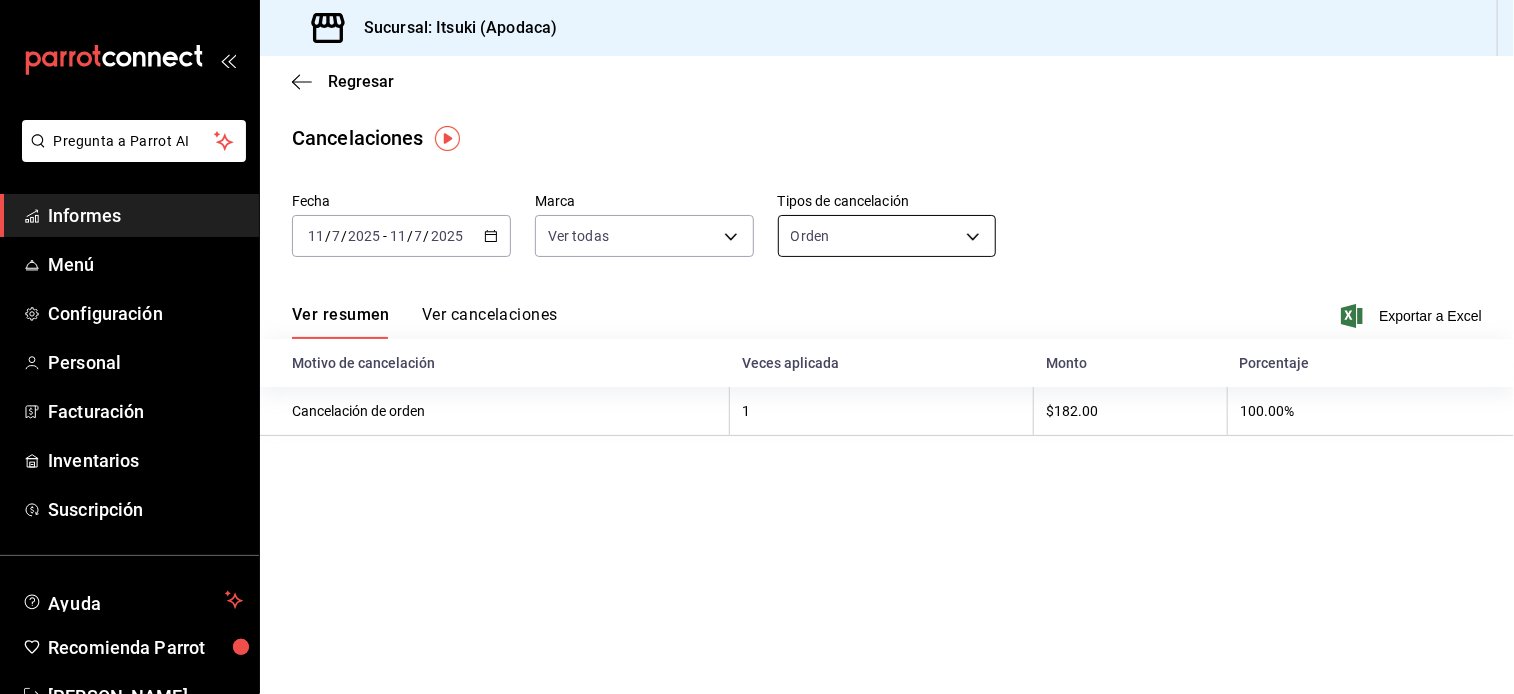 click on "Pregunta a Parrot AI Informes   Menú   Configuración   Personal   Facturación   Inventarios   Suscripción   Ayuda Recomienda Parrot   Sergio Treviño   Sugerir nueva función   Sucursal: Itsuki (Apodaca) Regresar Cancelaciones Fecha 2025-07-11 11 / 7 / 2025 - 2025-07-11 11 / 7 / 2025 Marca Ver todas [object Object] Tipos de cancelación Orden ORDER Ver resumen Ver cancelaciones Exportar a Excel Motivo de cancelación Veces aplicada Monto Porcentaje Cancelación de orden 1 $182.00 100.00% Pregunta a Parrot AI Informes   Menú   Configuración   Personal   Facturación   Inventarios   Suscripción   Ayuda Recomienda Parrot   Sergio Treviño   Sugerir nueva función   GANA 1 MES GRATIS EN TU SUSCRIPCIÓN AQUÍ ¿Recuerdas cómo empezó tu restaurante?
Hoy puedes ayudar a un colega a tener el mismo cambio que tú viviste.
Recomienda Parrot directamente desde tu Portal Administrador.
Es fácil y rápido.
🎁 Por cada restaurante que se una, ganas 1 mes gratis. Ver video tutorial Ir a video (81) 2046 6363" at bounding box center (757, 347) 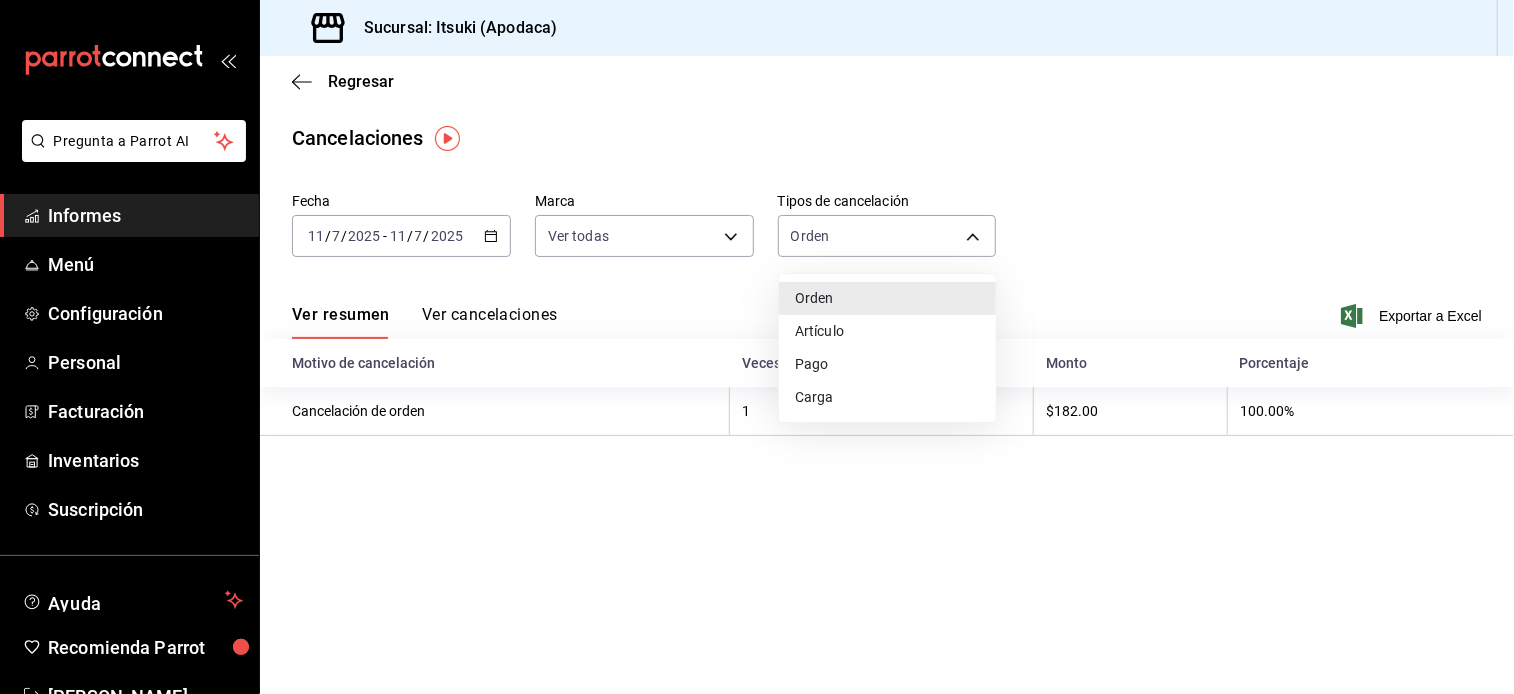 click on "Pago" at bounding box center (887, 364) 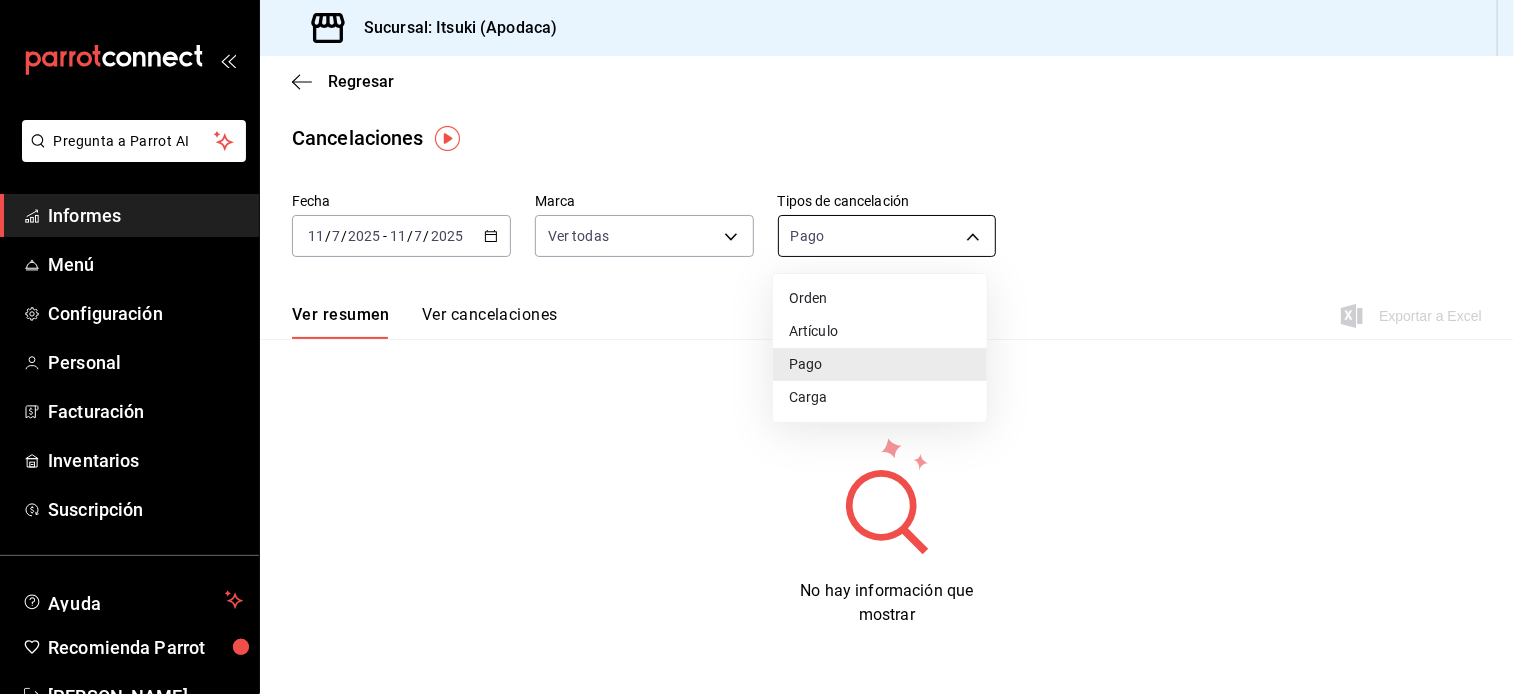 click on "Pregunta a Parrot AI Informes   Menú   Configuración   Personal   Facturación   Inventarios   Suscripción   Ayuda Recomienda Parrot   Sergio Treviño   Sugerir nueva función   Sucursal: Itsuki (Apodaca) Regresar Cancelaciones Fecha 2025-07-11 11 / 7 / 2025 - 2025-07-11 11 / 7 / 2025 Marca Ver todas [object Object] Tipos de cancelación Pago ORDER_PAYMENT Ver resumen Ver cancelaciones Exportar a Excel No hay información que mostrar Pregunta a Parrot AI Informes   Menú   Configuración   Personal   Facturación   Inventarios   Suscripción   Ayuda Recomienda Parrot   Sergio Treviño   Sugerir nueva función   GANA 1 MES GRATIS EN TU SUSCRIPCIÓN AQUÍ ¿Recuerdas cómo empezó tu restaurante?
Hoy puedes ayudar a un colega a tener el mismo cambio que tú viviste.
Recomienda Parrot directamente desde tu Portal Administrador.
Es fácil y rápido.
🎁 Por cada restaurante que se una, ganas 1 mes gratis. Ver video tutorial Ir a video Visitar centro de ayuda (81) 2046 6363 soporte@parrotsoftware.io Orden" at bounding box center [757, 347] 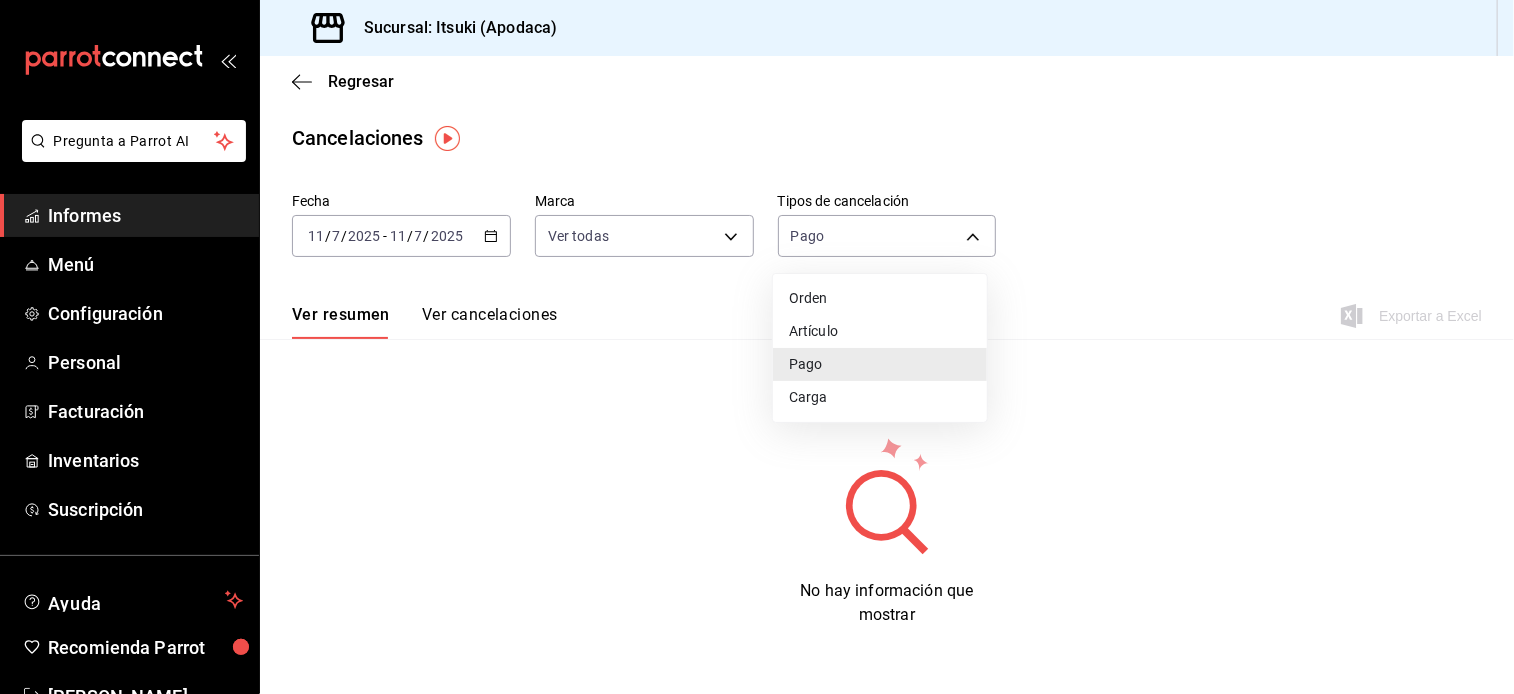 click on "Artículo" at bounding box center (880, 331) 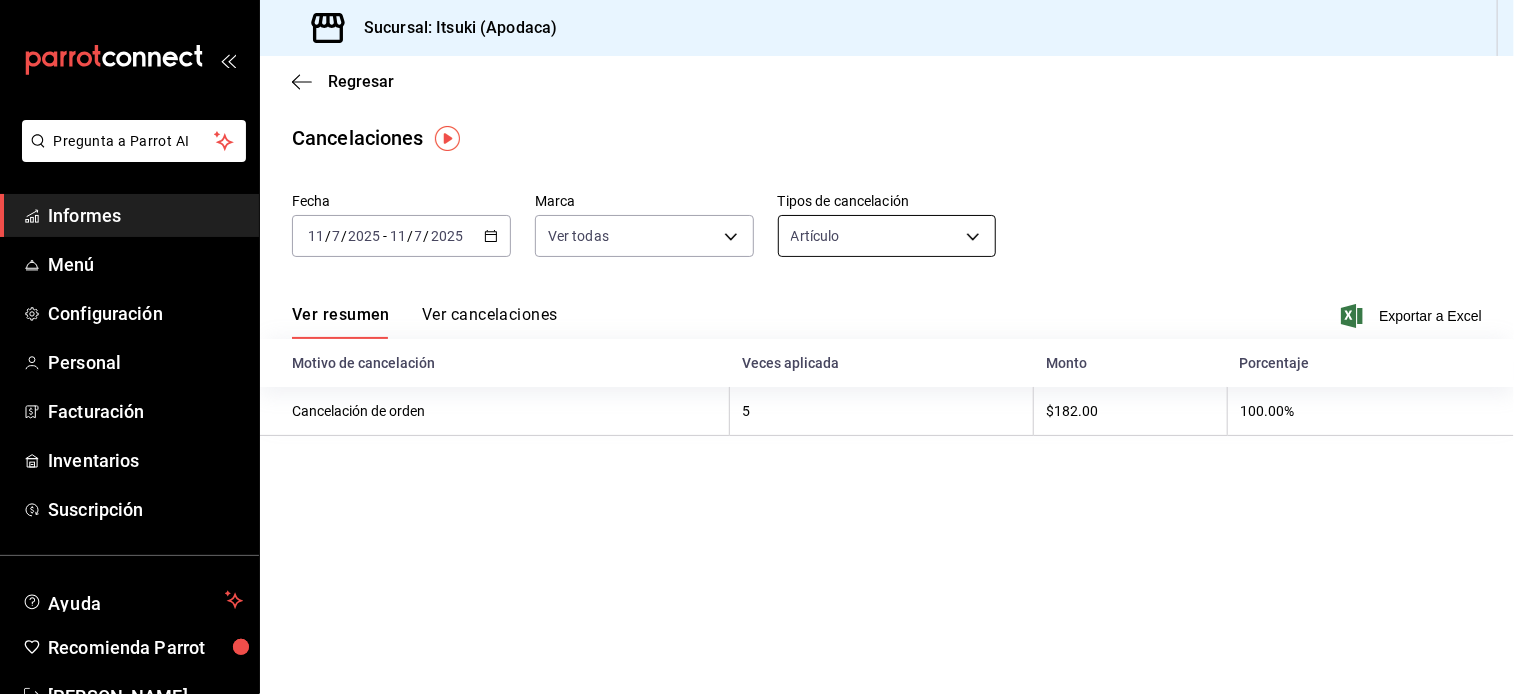 click on "Pregunta a Parrot AI Informes   Menú   Configuración   Personal   Facturación   Inventarios   Suscripción   Ayuda Recomienda Parrot   Sergio Treviño   Sugerir nueva función   Sucursal: Itsuki (Apodaca) Regresar Cancelaciones Fecha 2025-07-11 11 / 7 / 2025 - 2025-07-11 11 / 7 / 2025 Marca Ver todas [object Object] Tipos de cancelación Artículo ORDER_ITEM Ver resumen Ver cancelaciones Exportar a Excel Motivo de cancelación Veces aplicada Monto Porcentaje Cancelación de orden 5 $182.00 100.00% Pregunta a Parrot AI Informes   Menú   Configuración   Personal   Facturación   Inventarios   Suscripción   Ayuda Recomienda Parrot   Sergio Treviño   Sugerir nueva función   GANA 1 MES GRATIS EN TU SUSCRIPCIÓN AQUÍ ¿Recuerdas cómo empezó tu restaurante?
Hoy puedes ayudar a un colega a tener el mismo cambio que tú viviste.
Recomienda Parrot directamente desde tu Portal Administrador.
Es fácil y rápido.
🎁 Por cada restaurante que se una, ganas 1 mes gratis. Ver video tutorial Ir a video" at bounding box center [757, 347] 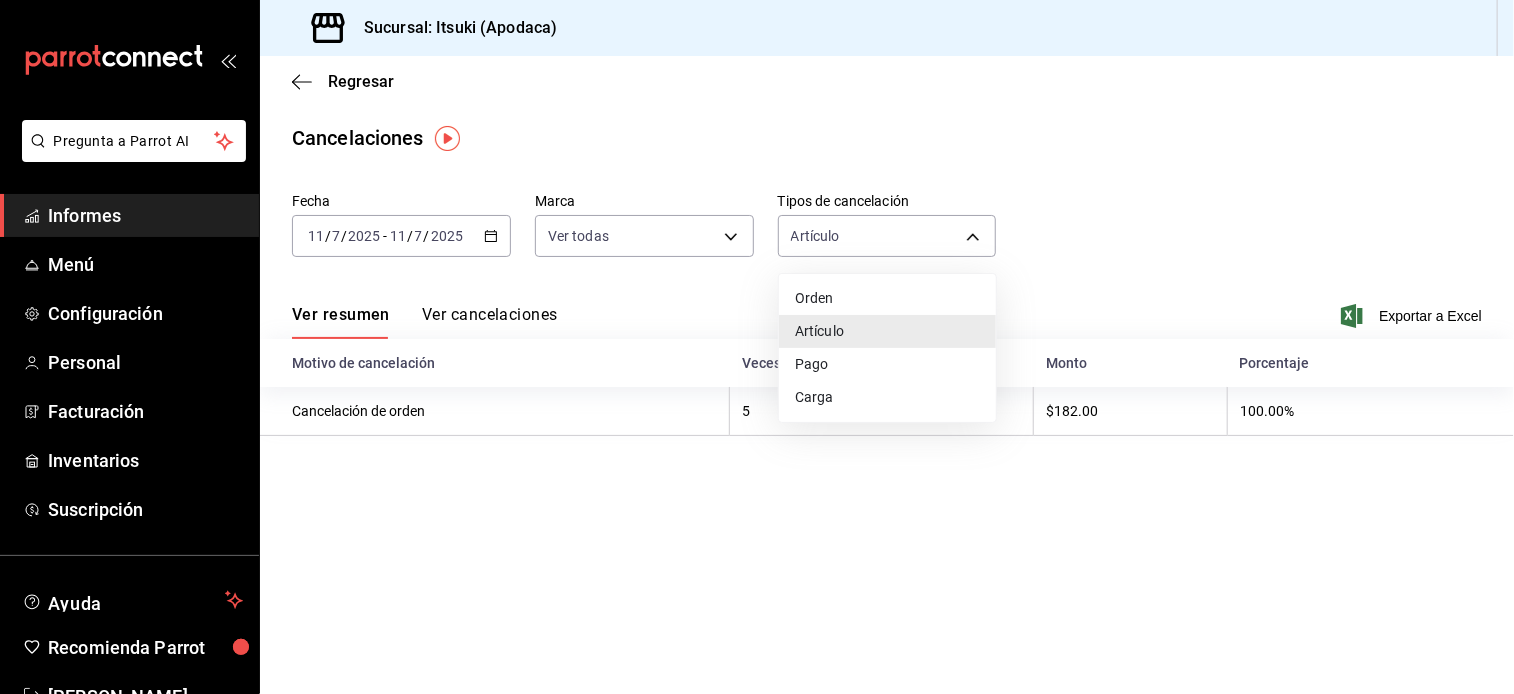 click on "Carga" at bounding box center (887, 397) 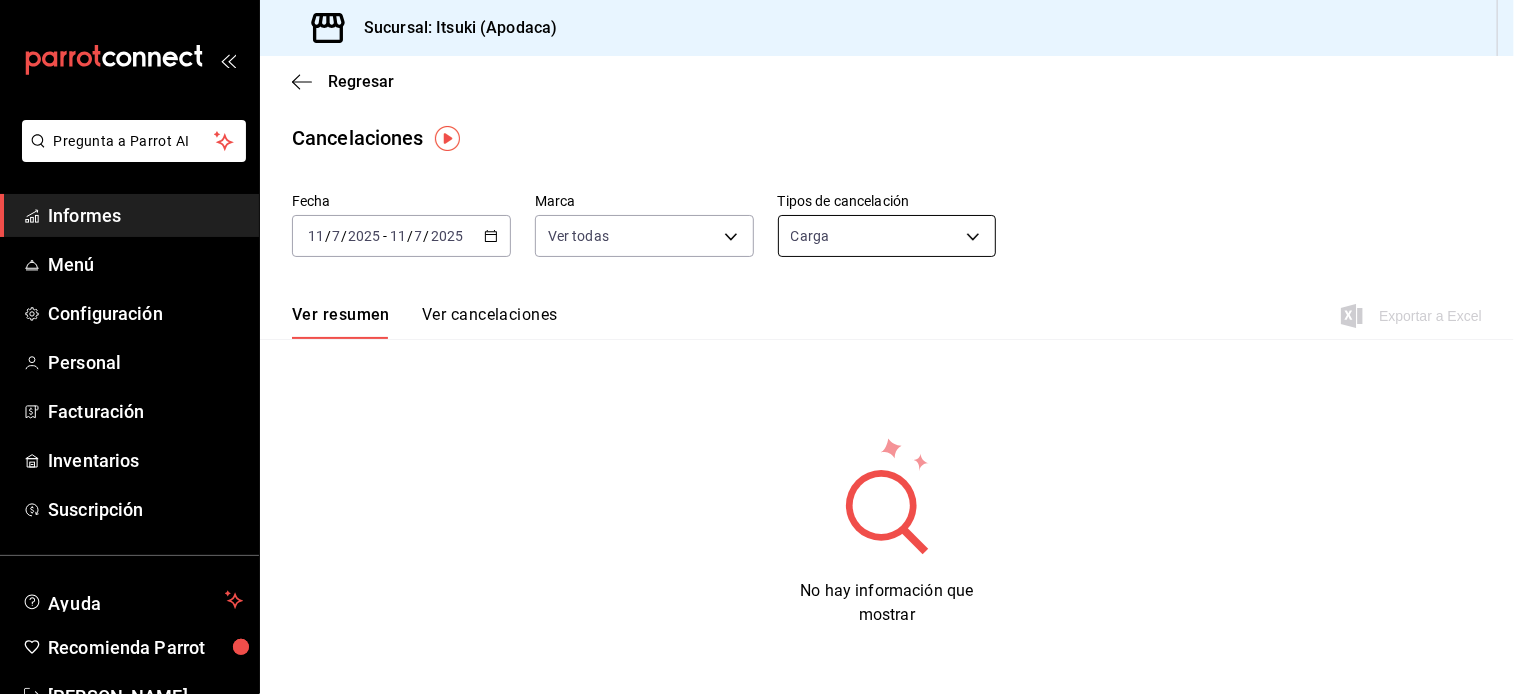 click on "Pregunta a Parrot AI Informes   Menú   Configuración   Personal   Facturación   Inventarios   Suscripción   Ayuda Recomienda Parrot   Sergio Treviño   Sugerir nueva función   Sucursal: Itsuki (Apodaca) Regresar Cancelaciones Fecha 2025-07-11 11 / 7 / 2025 - 2025-07-11 11 / 7 / 2025 Marca Ver todas [object Object] Tipos de cancelación Carga SERVICE_CHARGE Ver resumen Ver cancelaciones Exportar a Excel No hay información que mostrar Pregunta a Parrot AI Informes   Menú   Configuración   Personal   Facturación   Inventarios   Suscripción   Ayuda Recomienda Parrot   Sergio Treviño   Sugerir nueva función   GANA 1 MES GRATIS EN TU SUSCRIPCIÓN AQUÍ ¿Recuerdas cómo empezó tu restaurante?
Hoy puedes ayudar a un colega a tener el mismo cambio que tú viviste.
Recomienda Parrot directamente desde tu Portal Administrador.
Es fácil y rápido.
🎁 Por cada restaurante que se una, ganas 1 mes gratis. Ver video tutorial Ir a video Visitar centro de ayuda (81) 2046 6363 soporte@parrotsoftware.io" at bounding box center (757, 347) 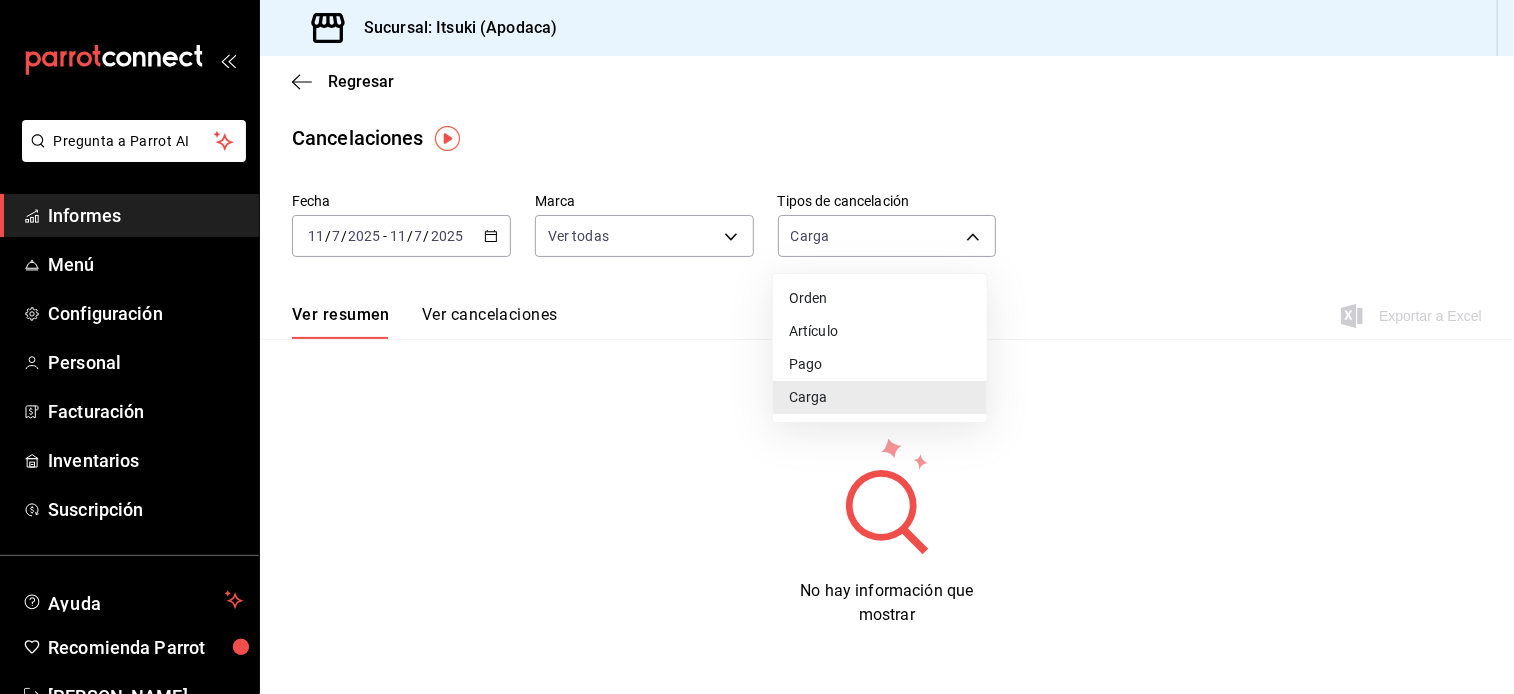 click on "Orden" at bounding box center [880, 298] 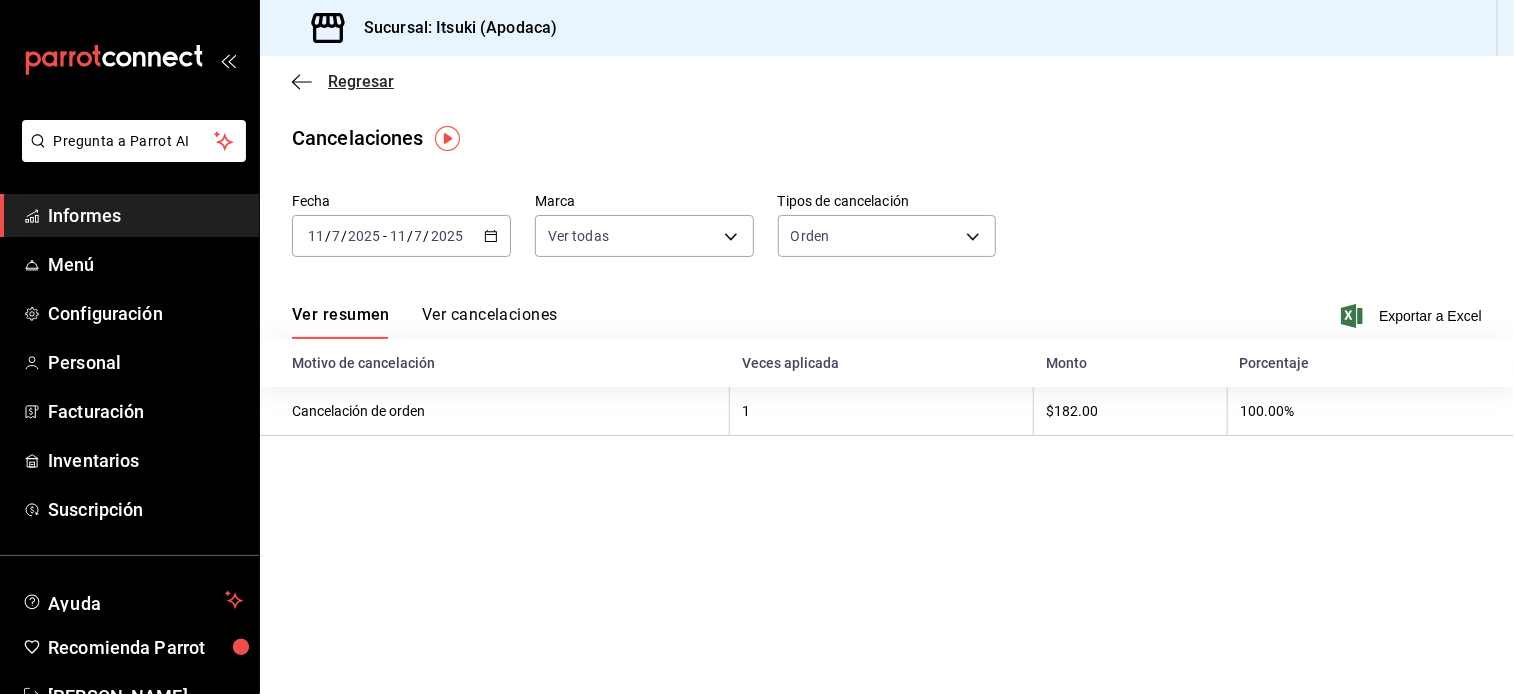 click on "Regresar" at bounding box center (361, 81) 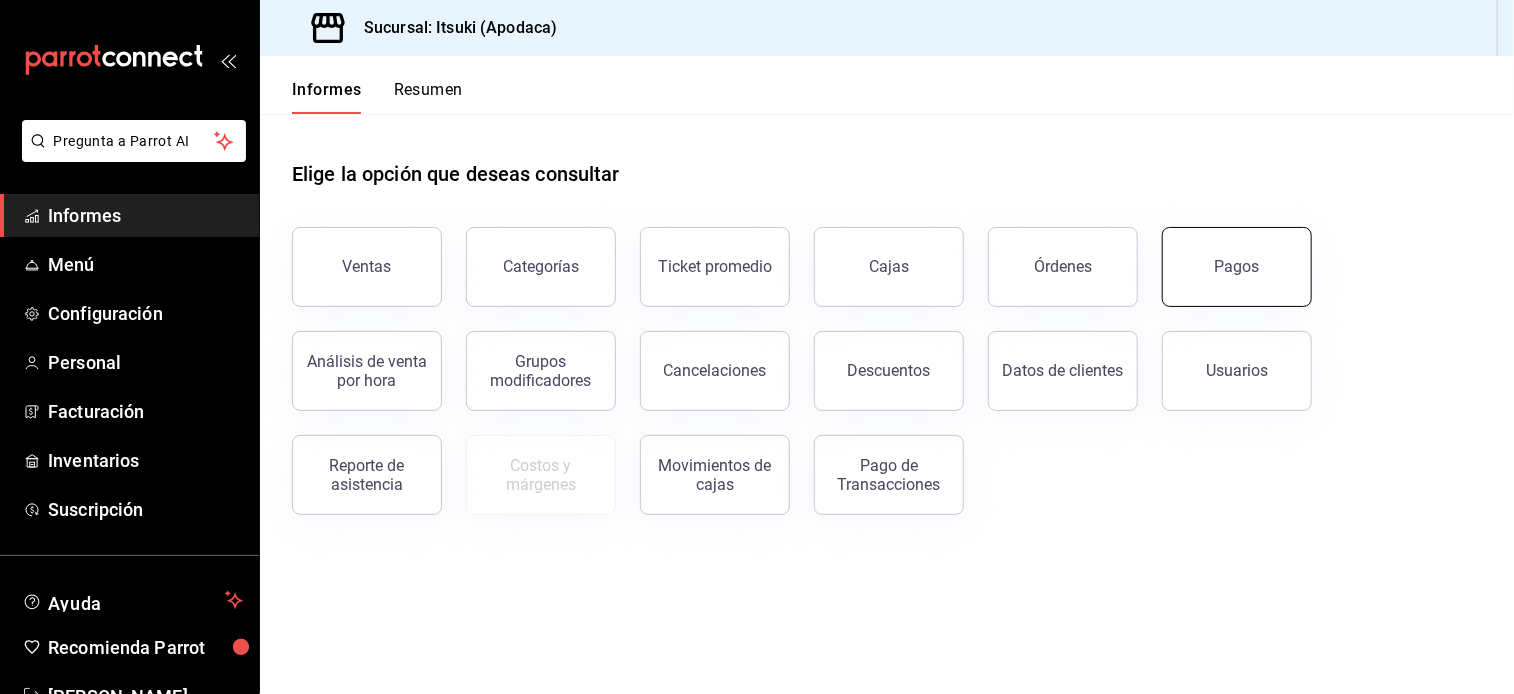 click on "Pagos" at bounding box center [1237, 267] 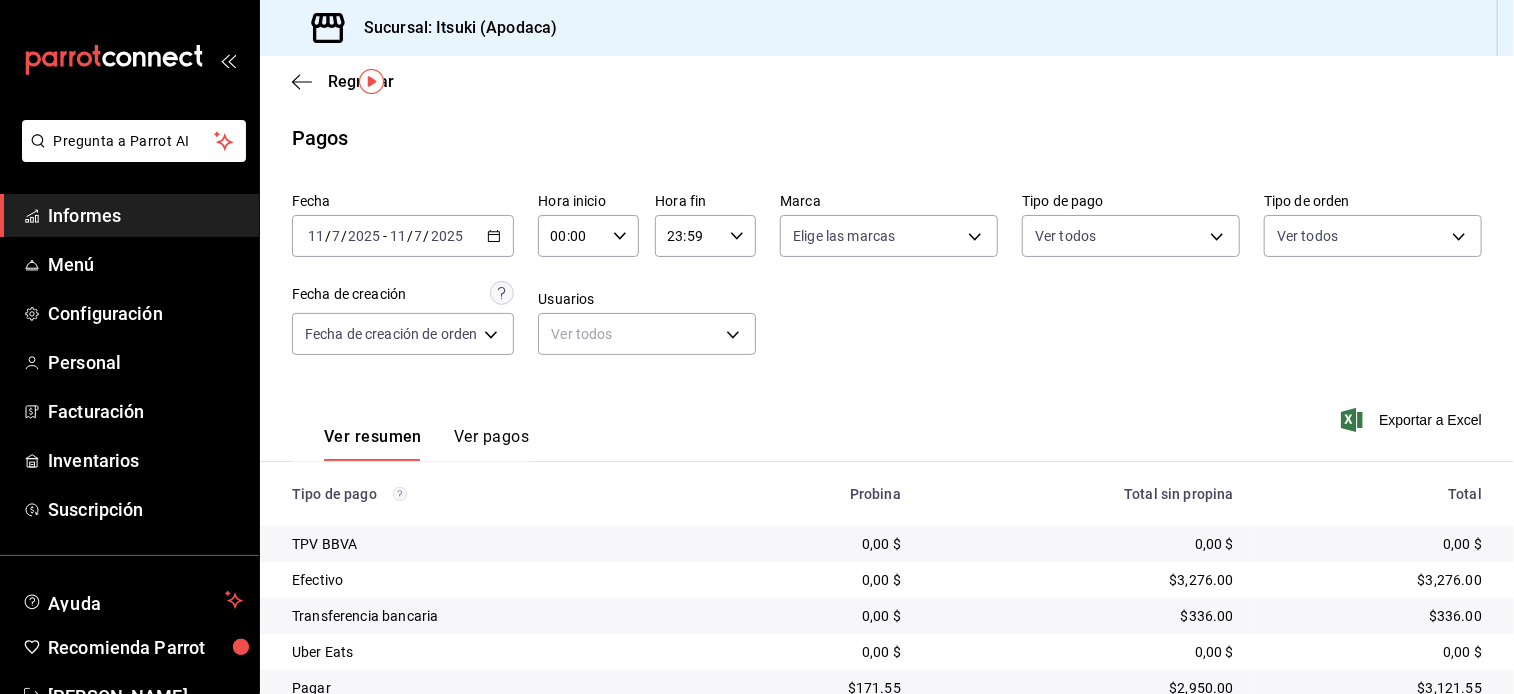 scroll, scrollTop: 80, scrollLeft: 0, axis: vertical 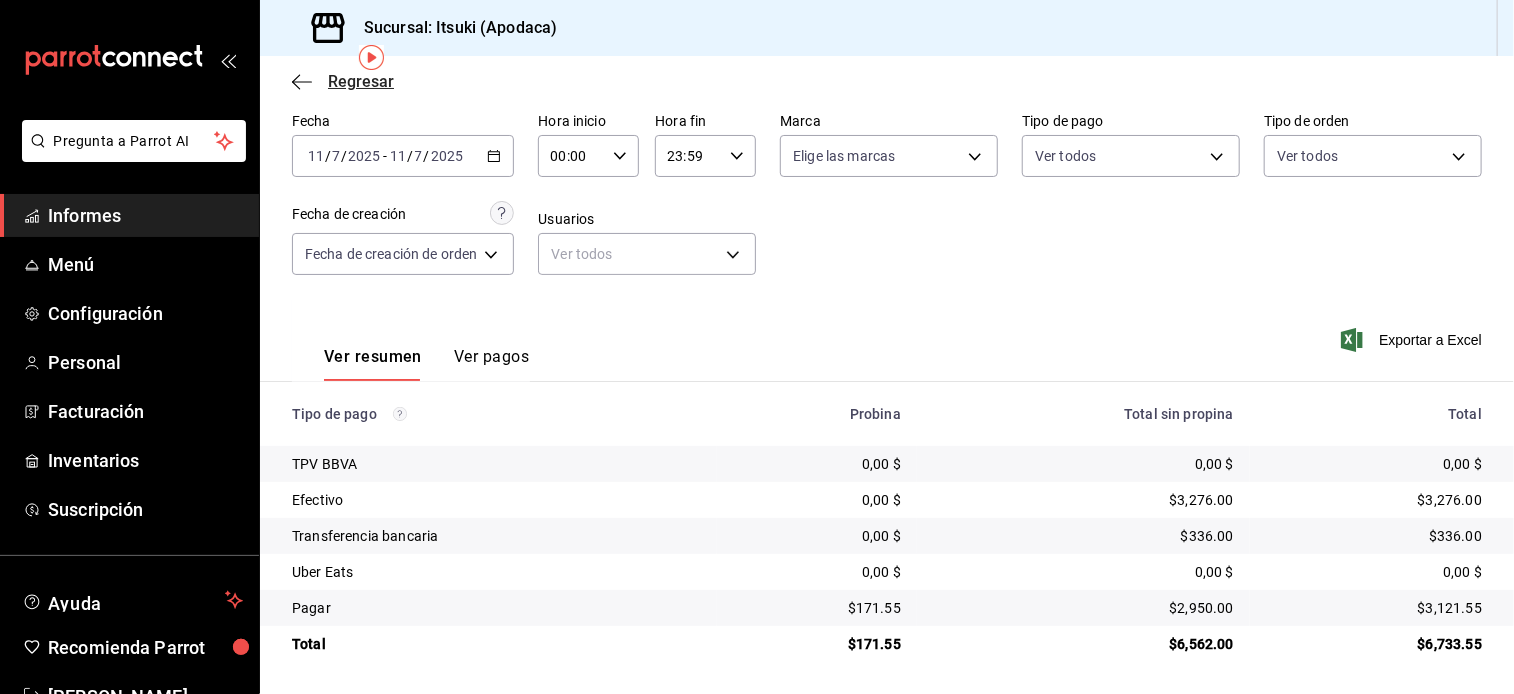 click on "Regresar" at bounding box center [361, 81] 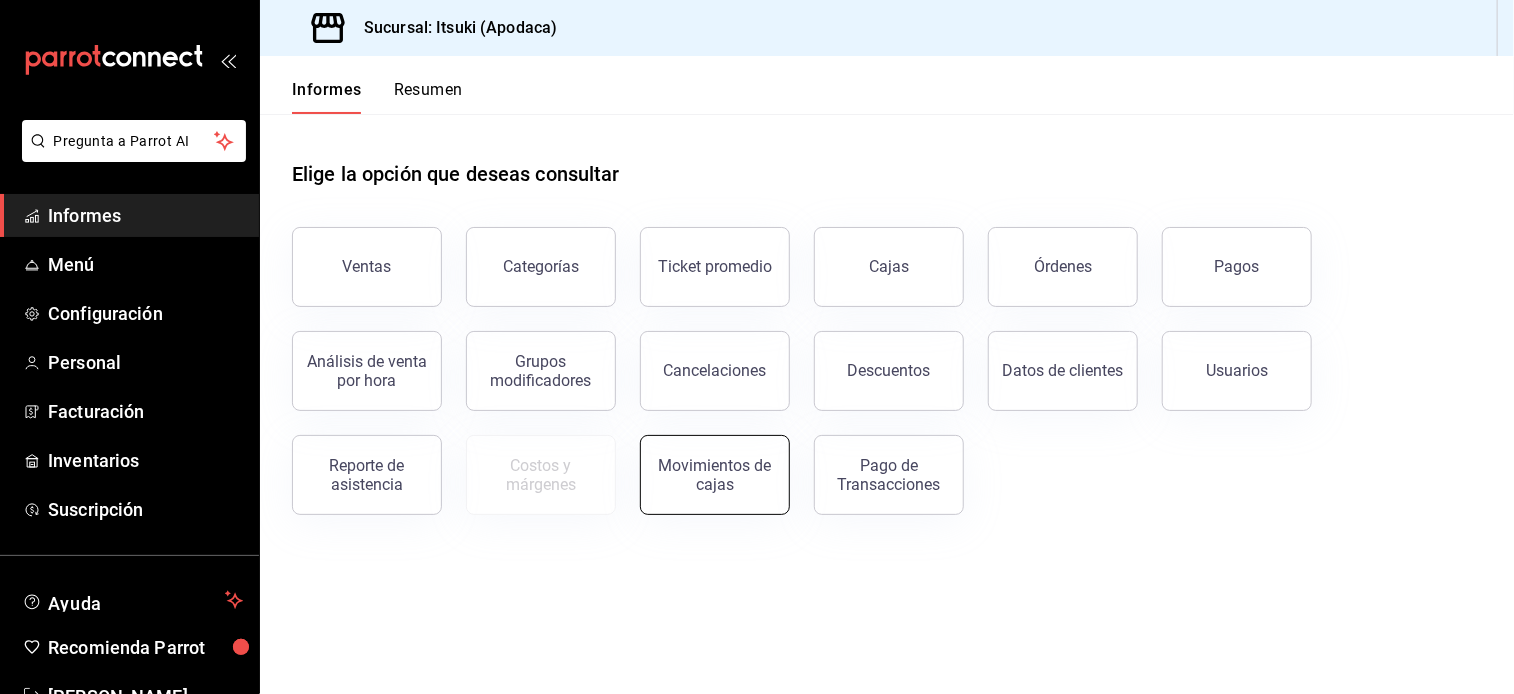click on "Movimientos de cajas" at bounding box center [715, 475] 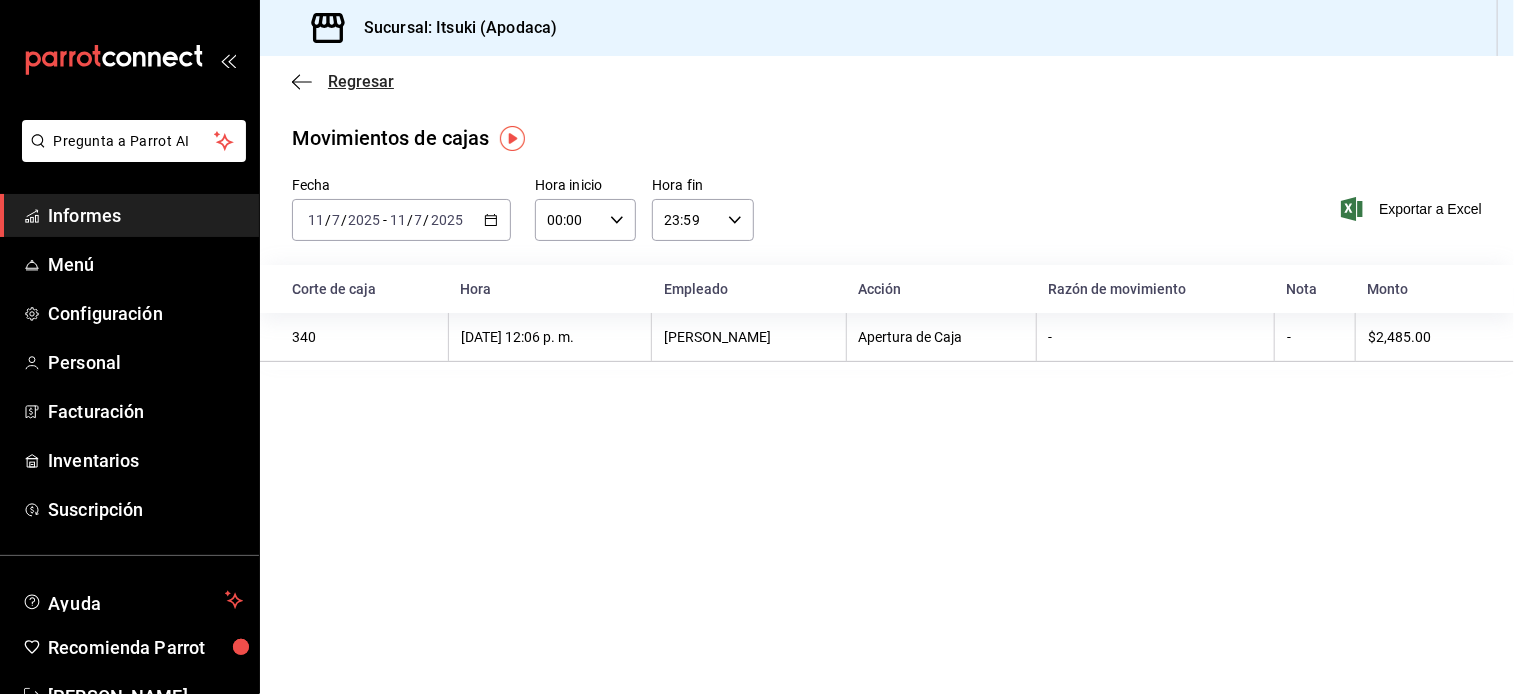 click on "Regresar" at bounding box center [361, 81] 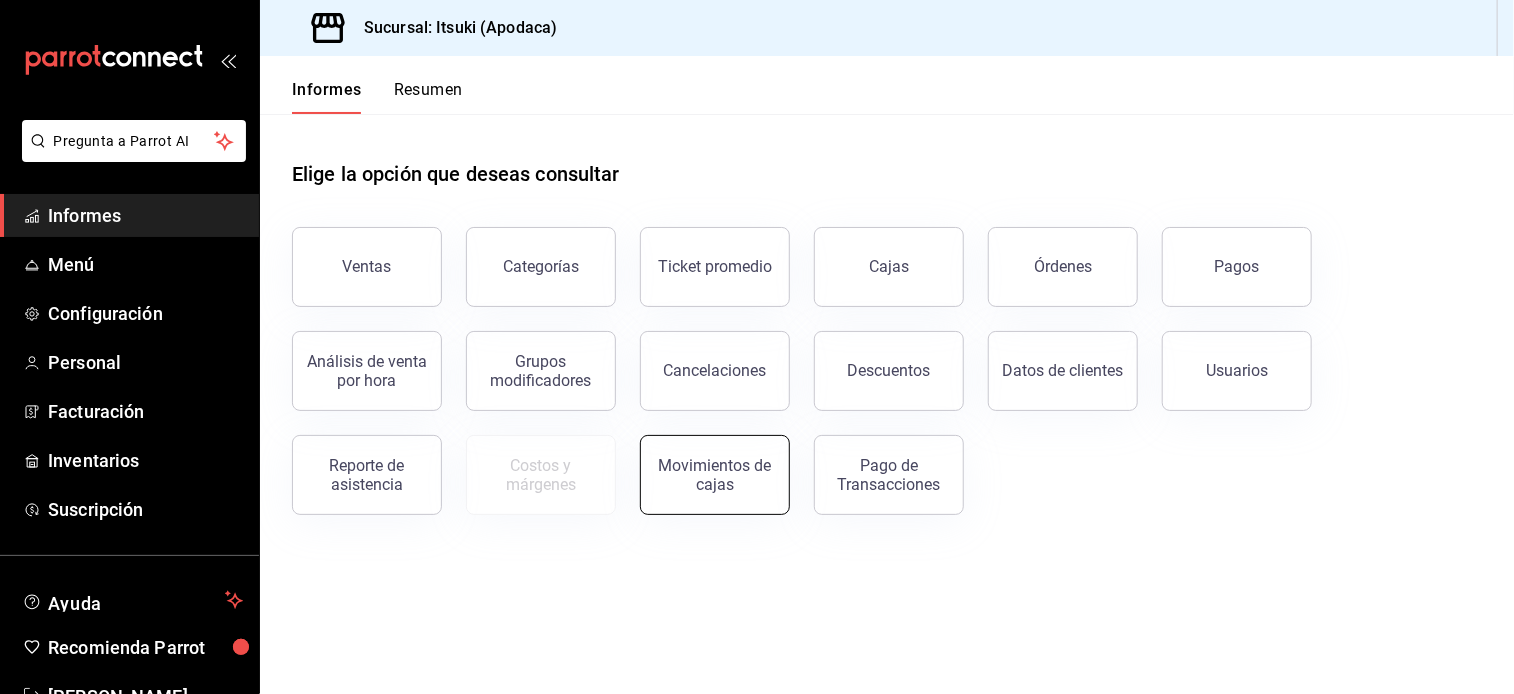 click on "Movimientos de cajas" at bounding box center [715, 475] 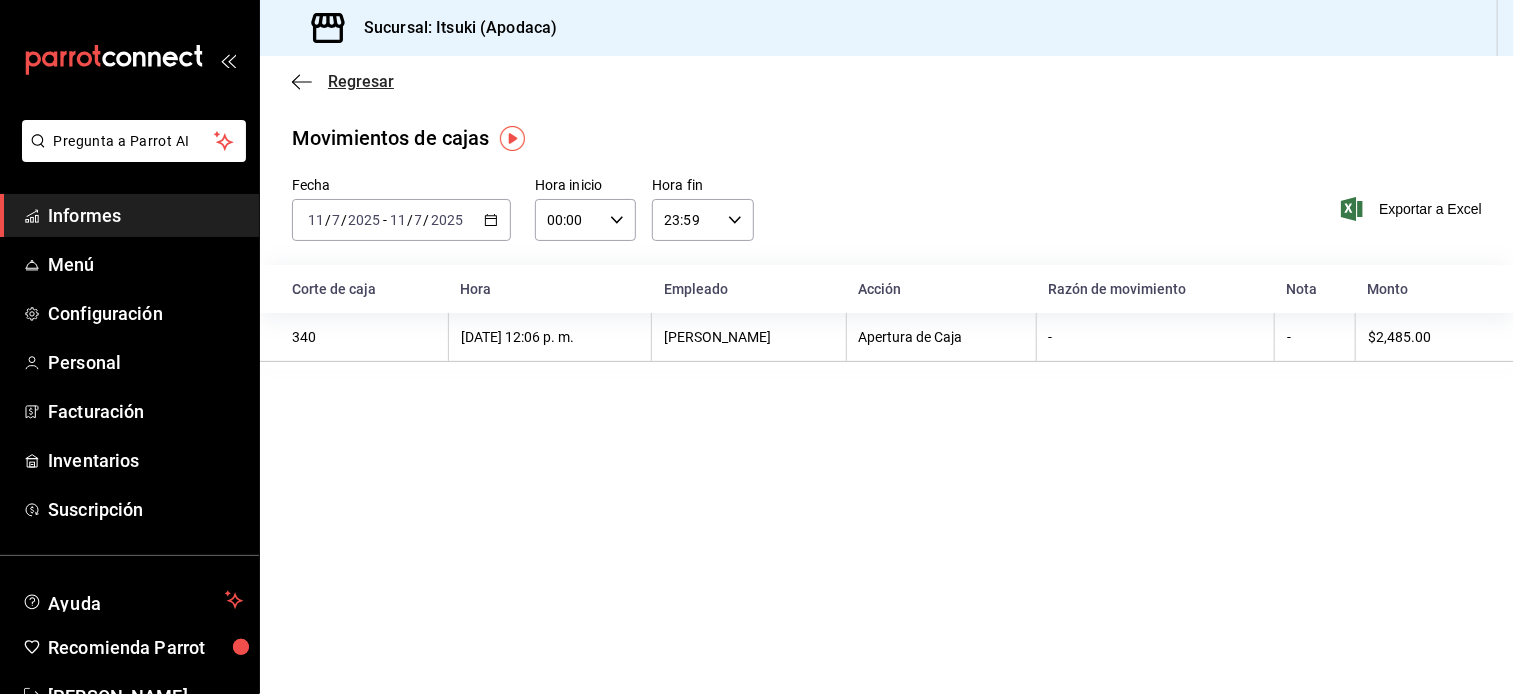 click on "Regresar" at bounding box center [361, 81] 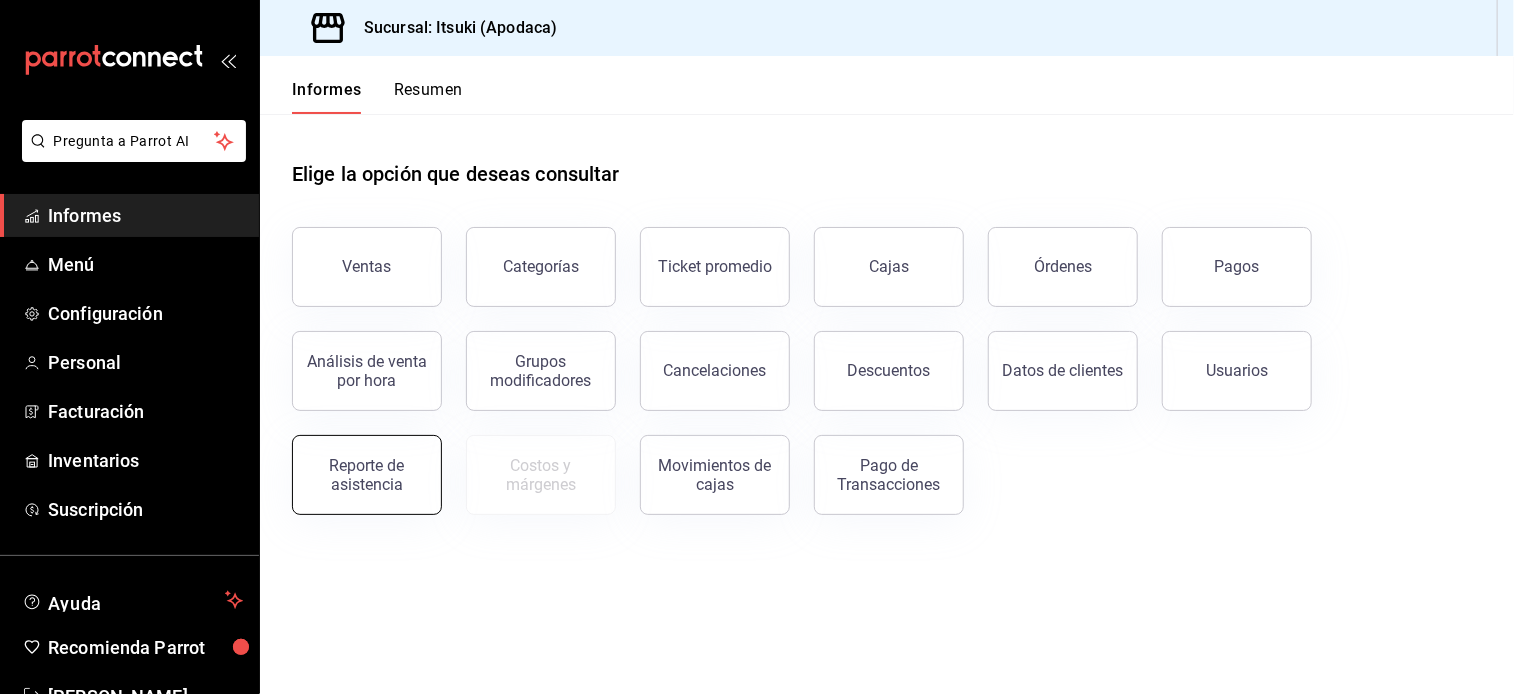 click on "Reporte de asistencia" at bounding box center (367, 475) 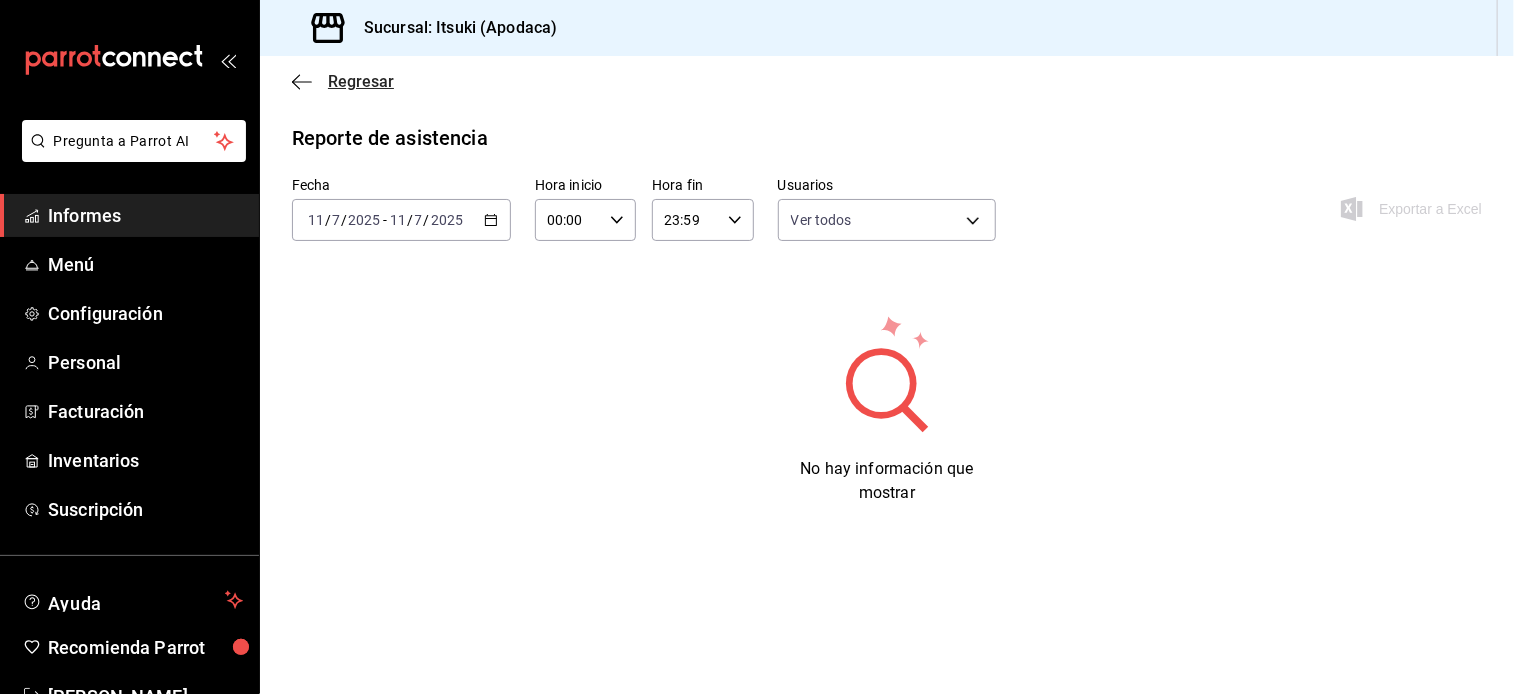 click on "Regresar" at bounding box center [361, 81] 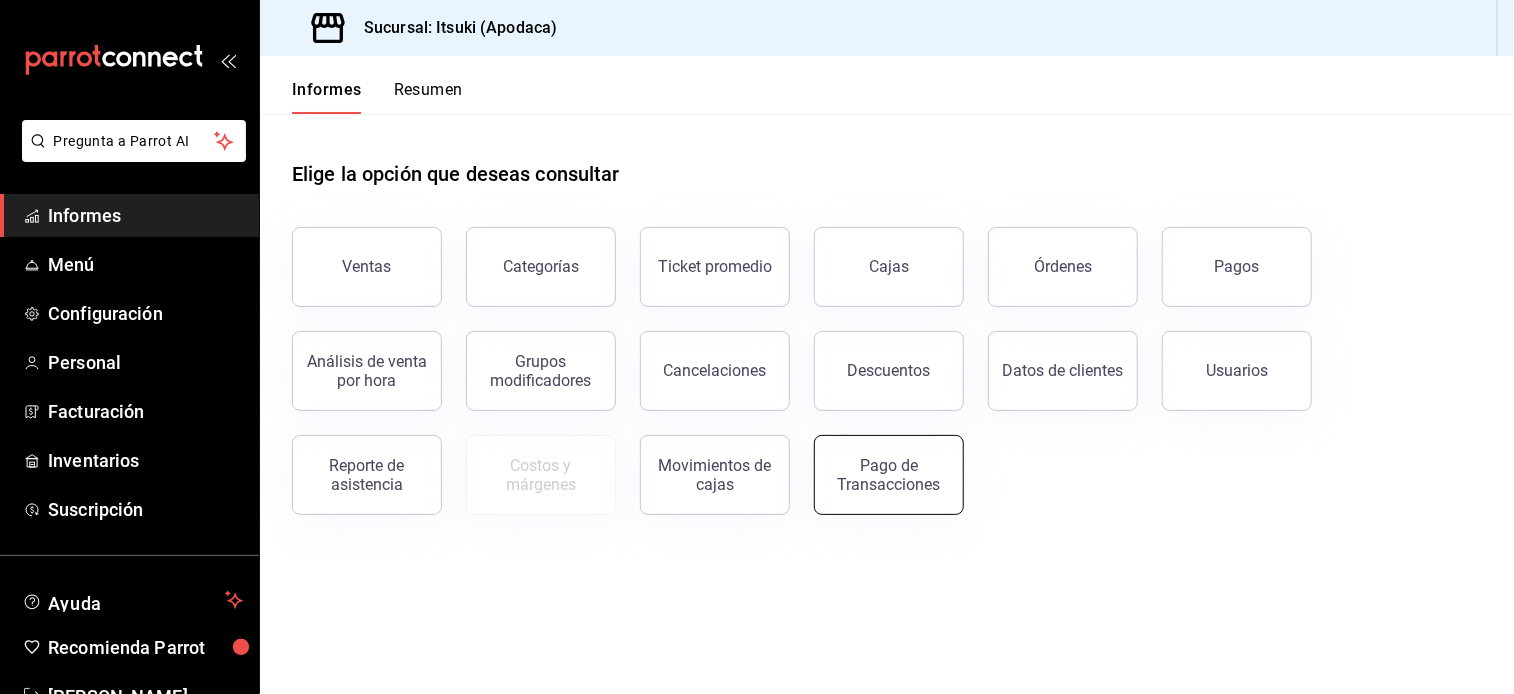 click on "Pago de Transacciones" at bounding box center (889, 475) 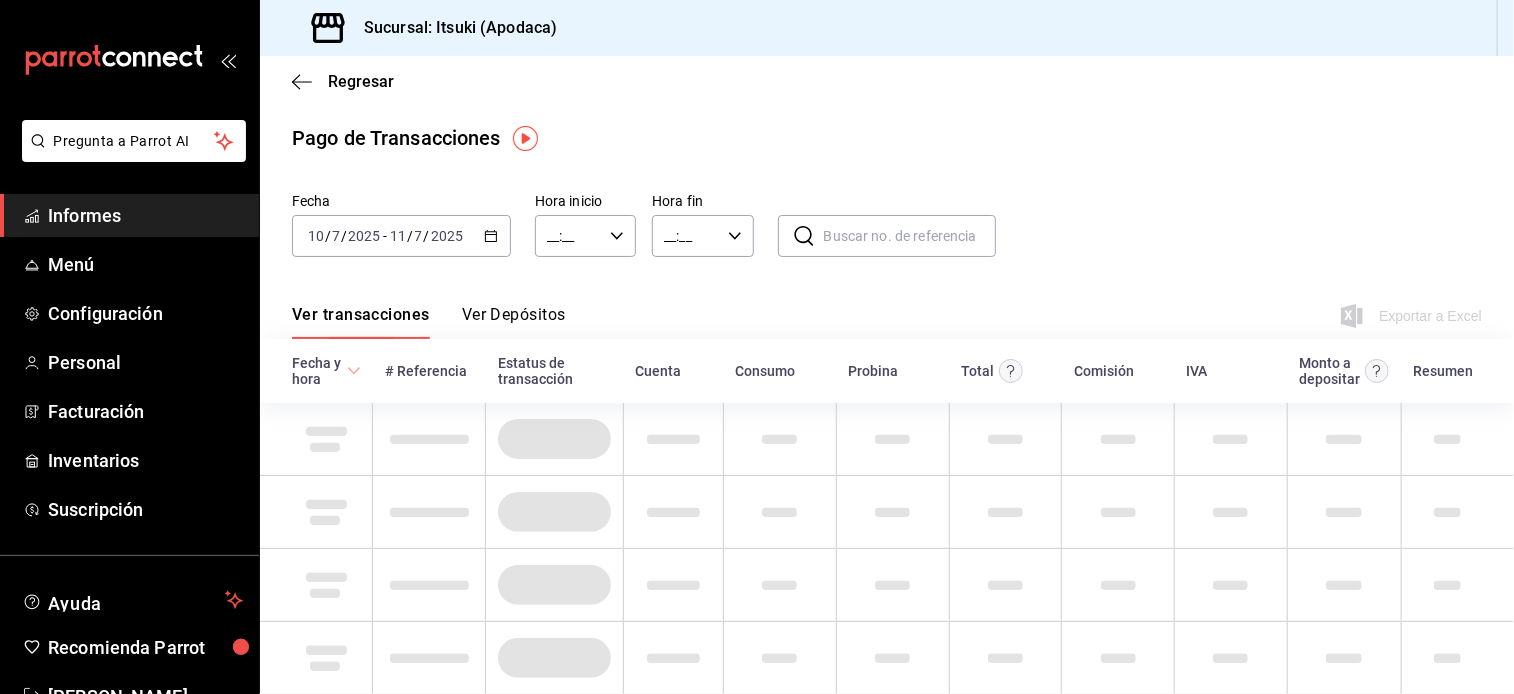 type on "00:00" 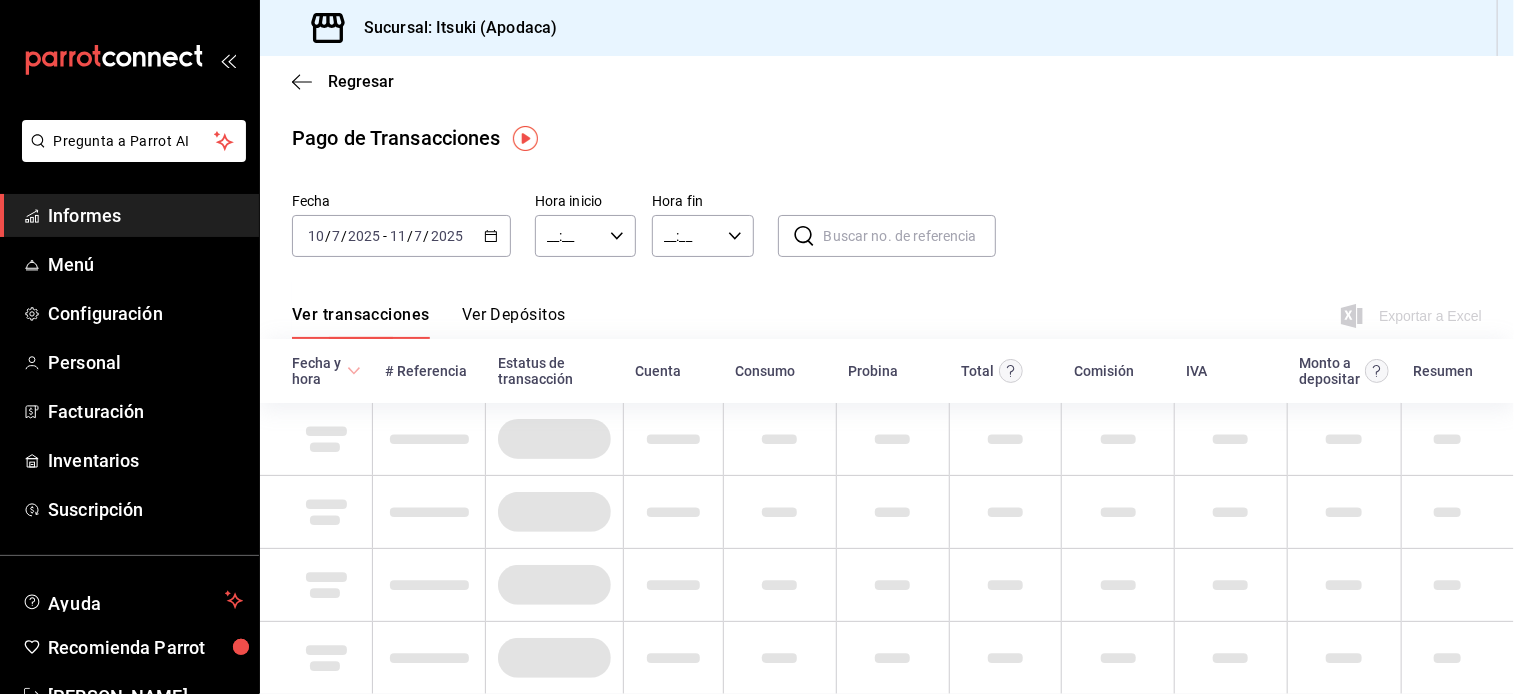 type on "23:59" 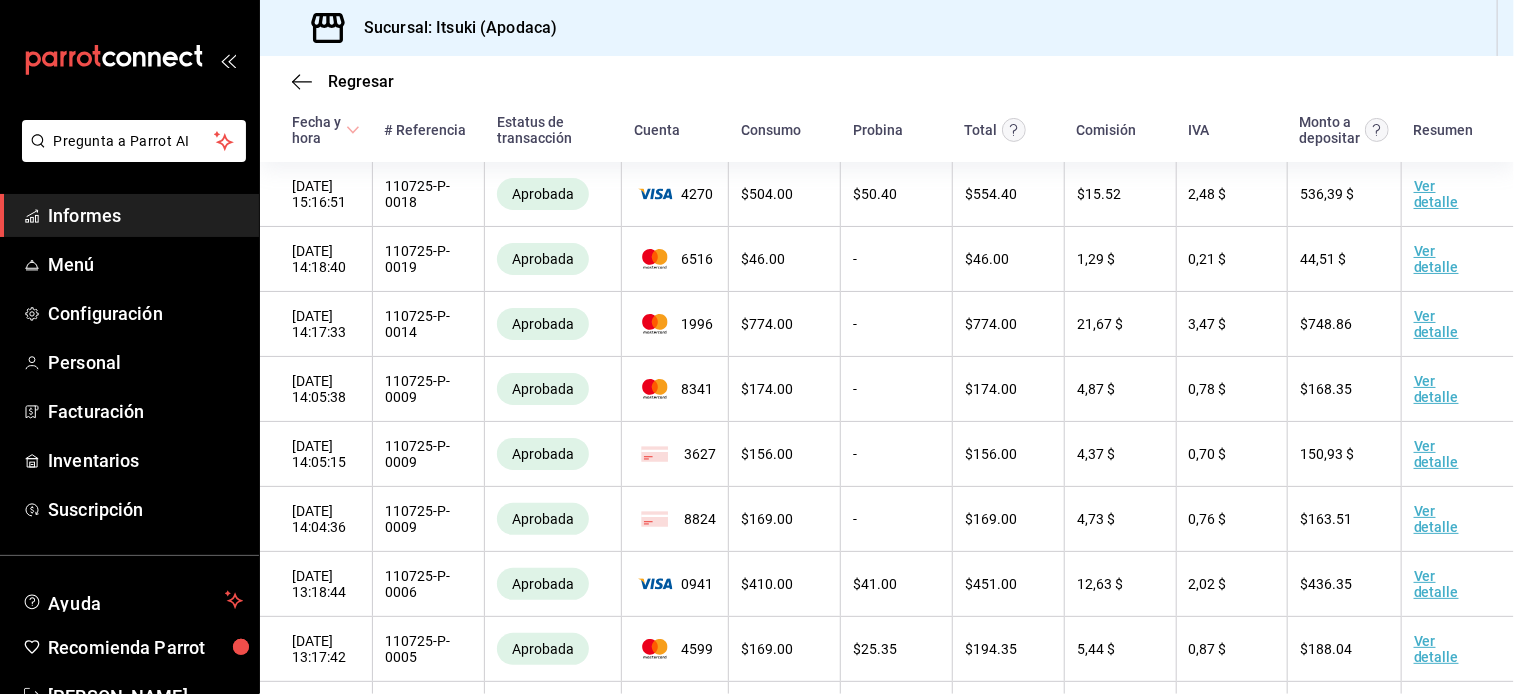scroll, scrollTop: 0, scrollLeft: 0, axis: both 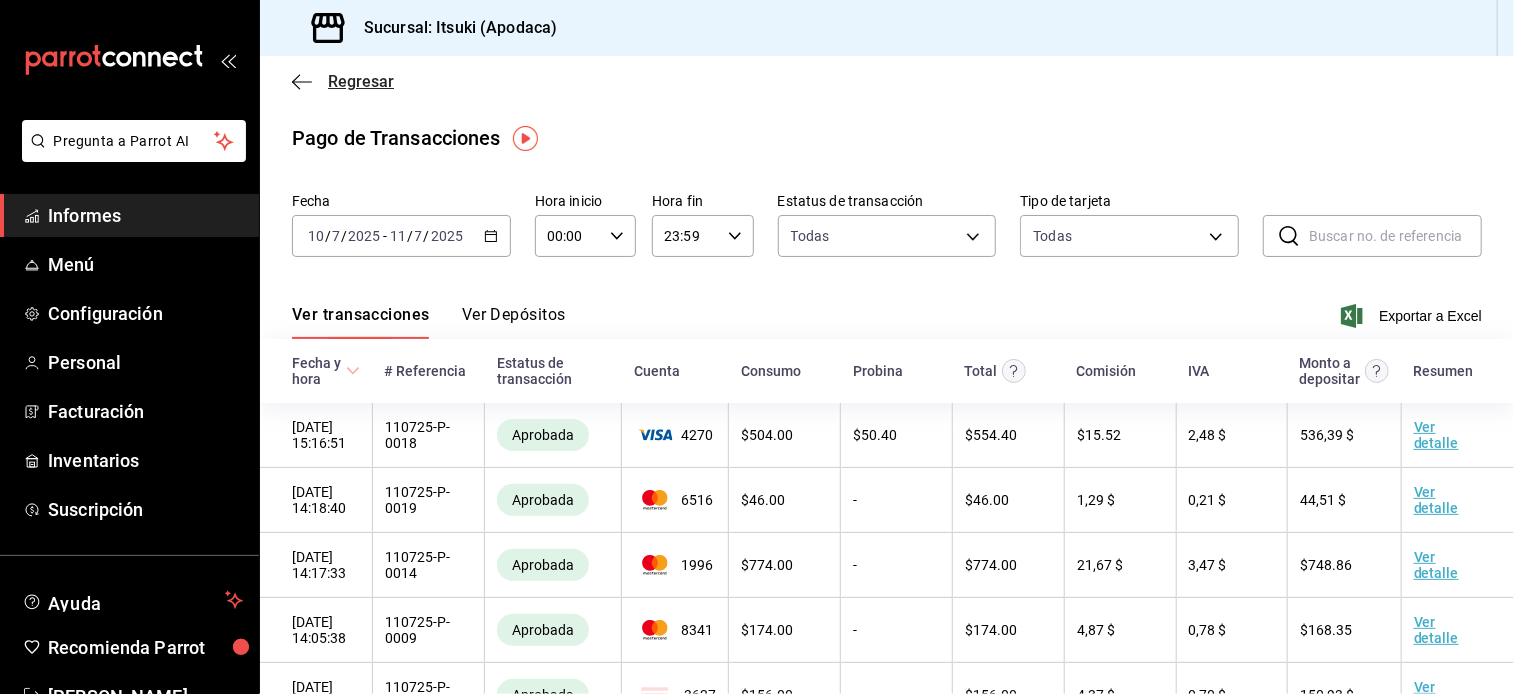 click on "Regresar" at bounding box center [361, 81] 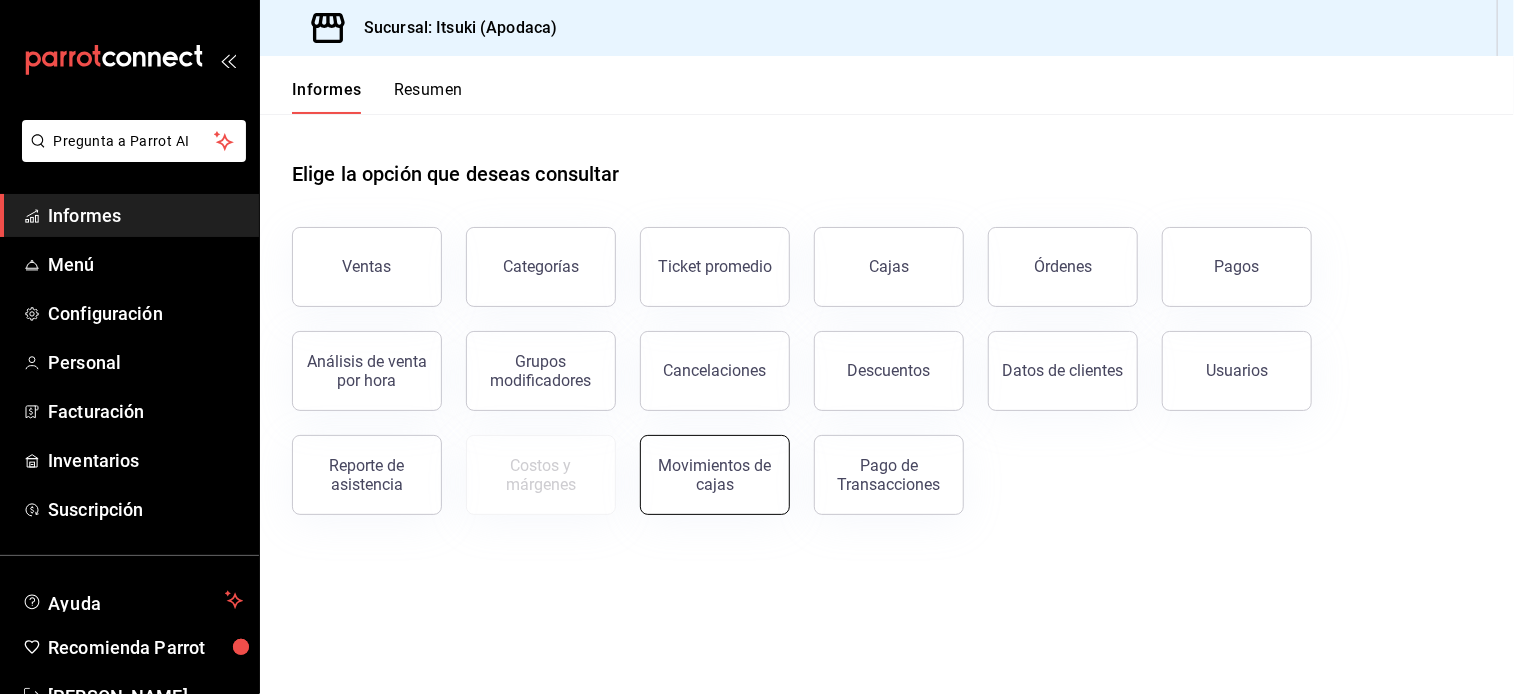 click on "Movimientos de cajas" at bounding box center [715, 475] 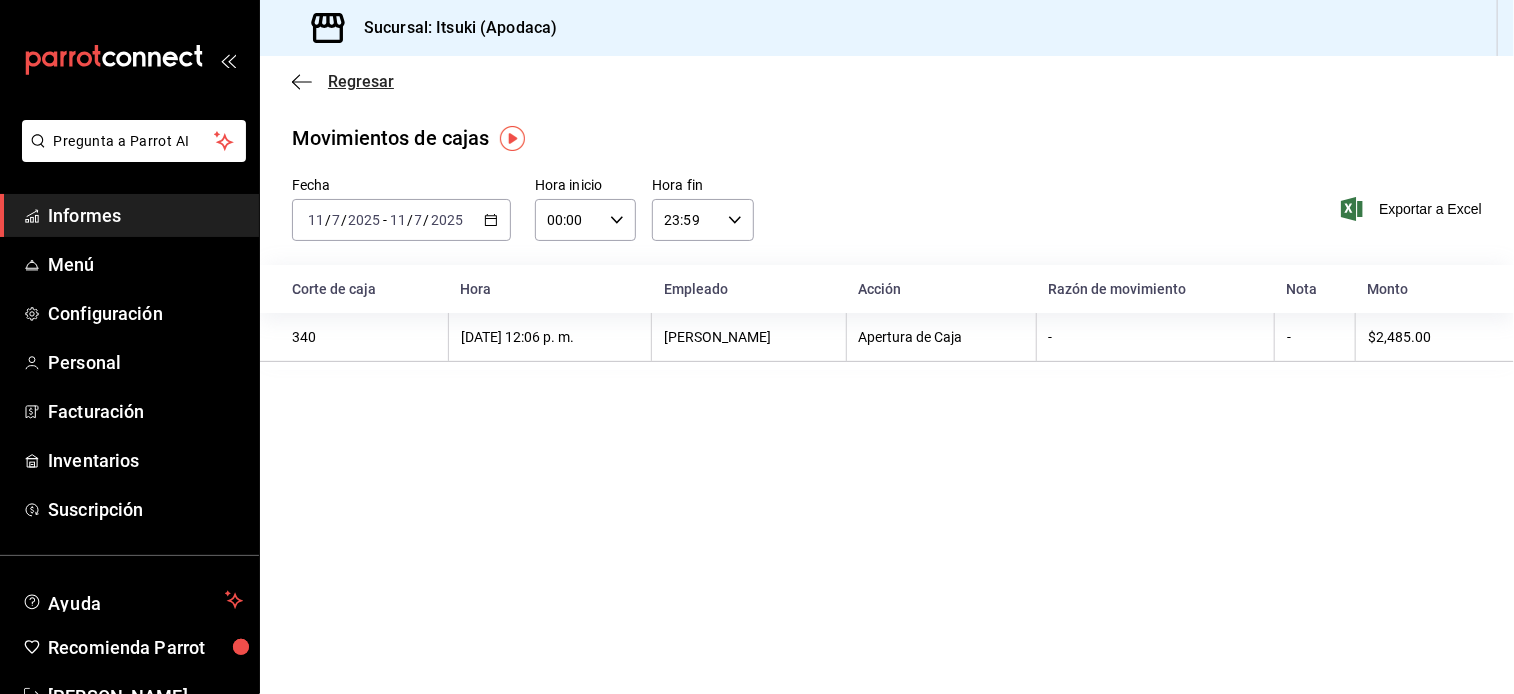 click on "Regresar" at bounding box center [361, 81] 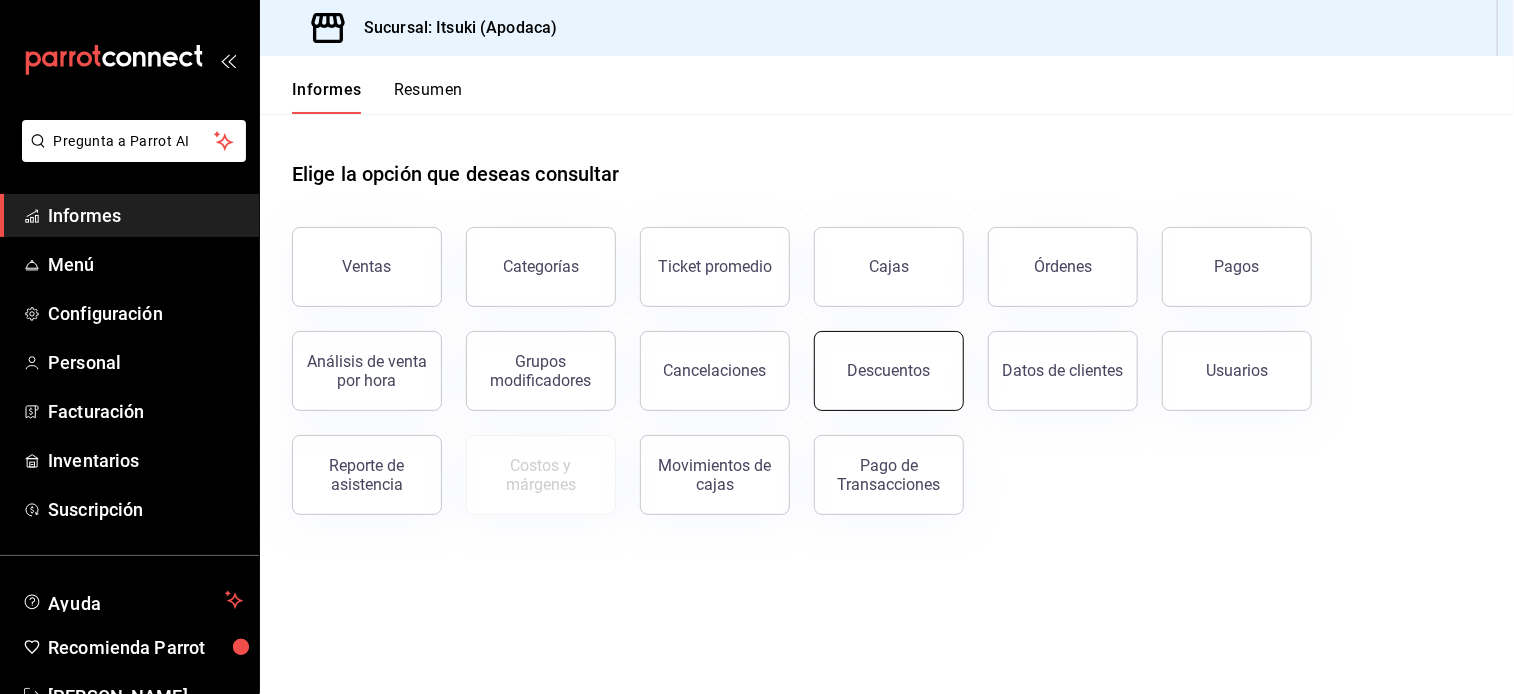 click on "Descuentos" at bounding box center (889, 370) 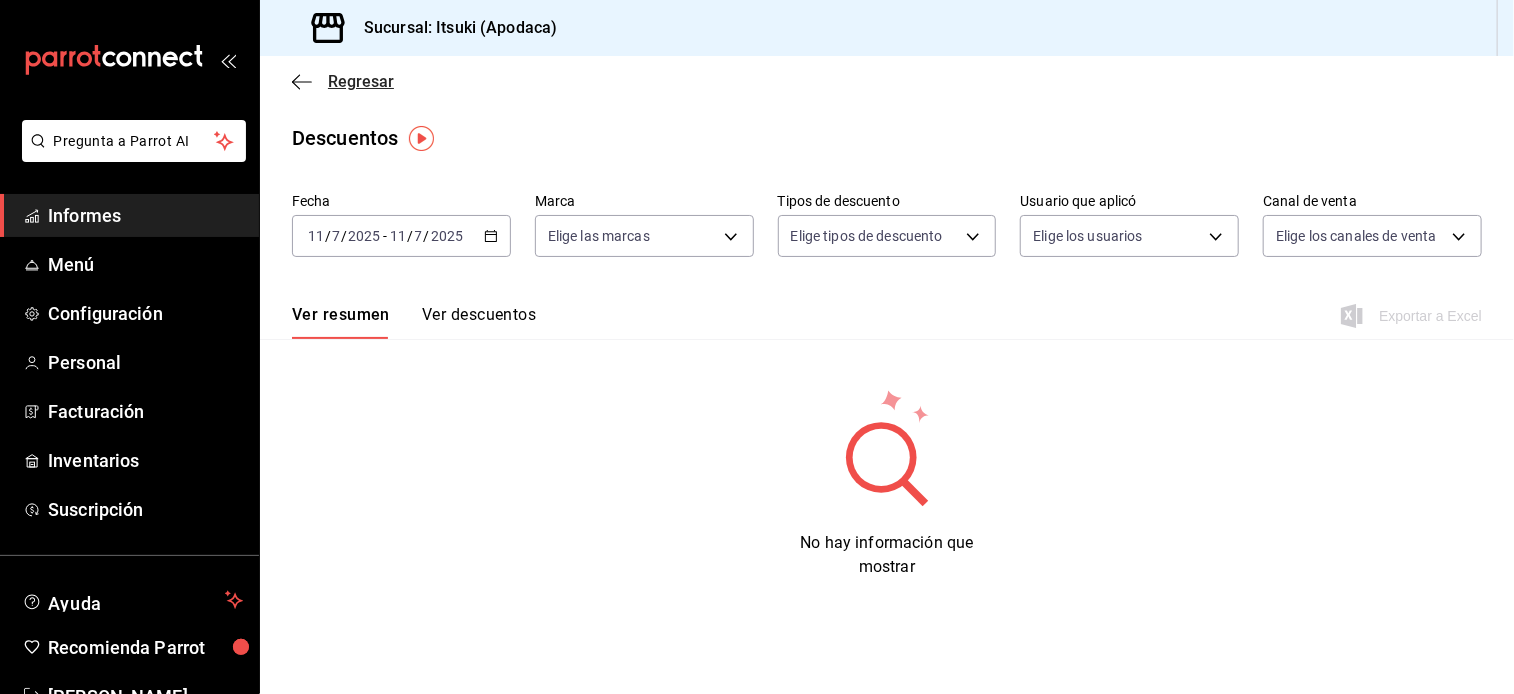 click on "Regresar" at bounding box center [361, 81] 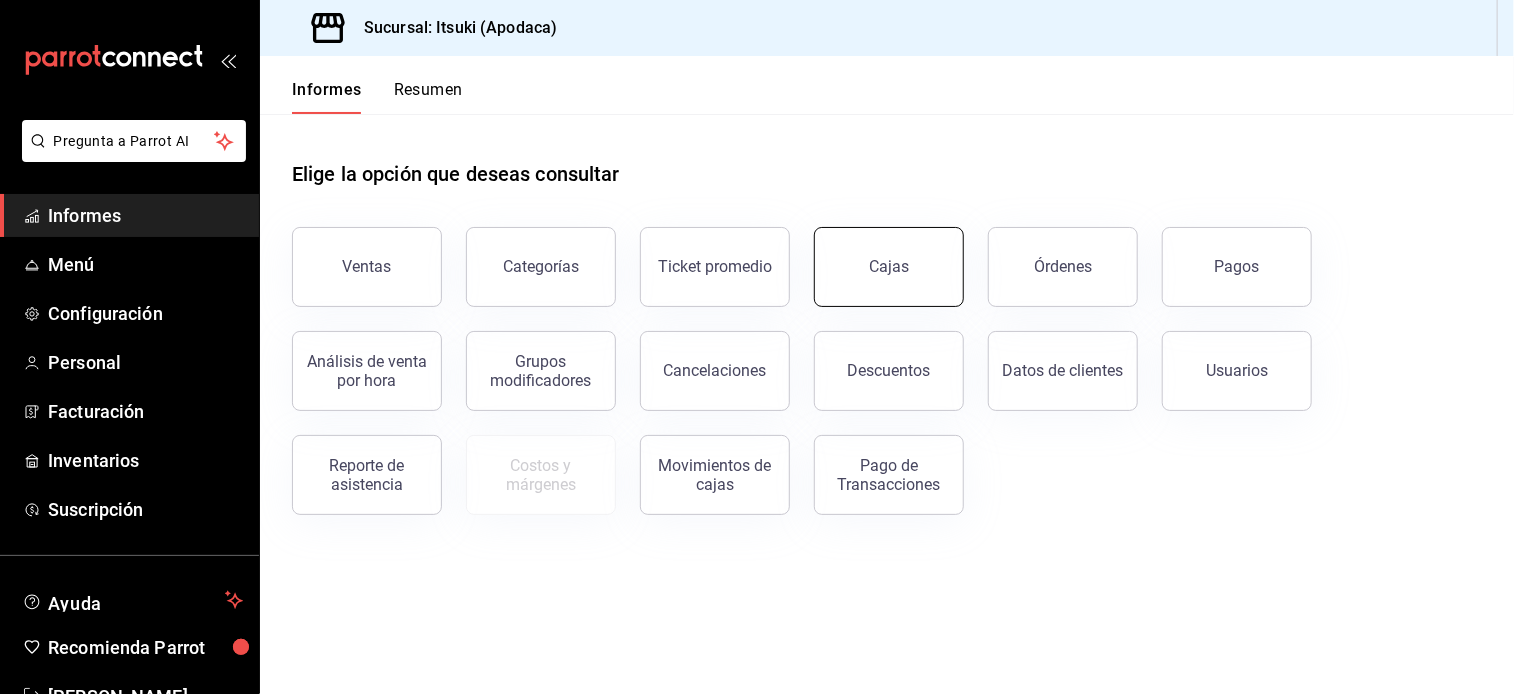 drag, startPoint x: 932, startPoint y: 269, endPoint x: 884, endPoint y: 265, distance: 48.166378 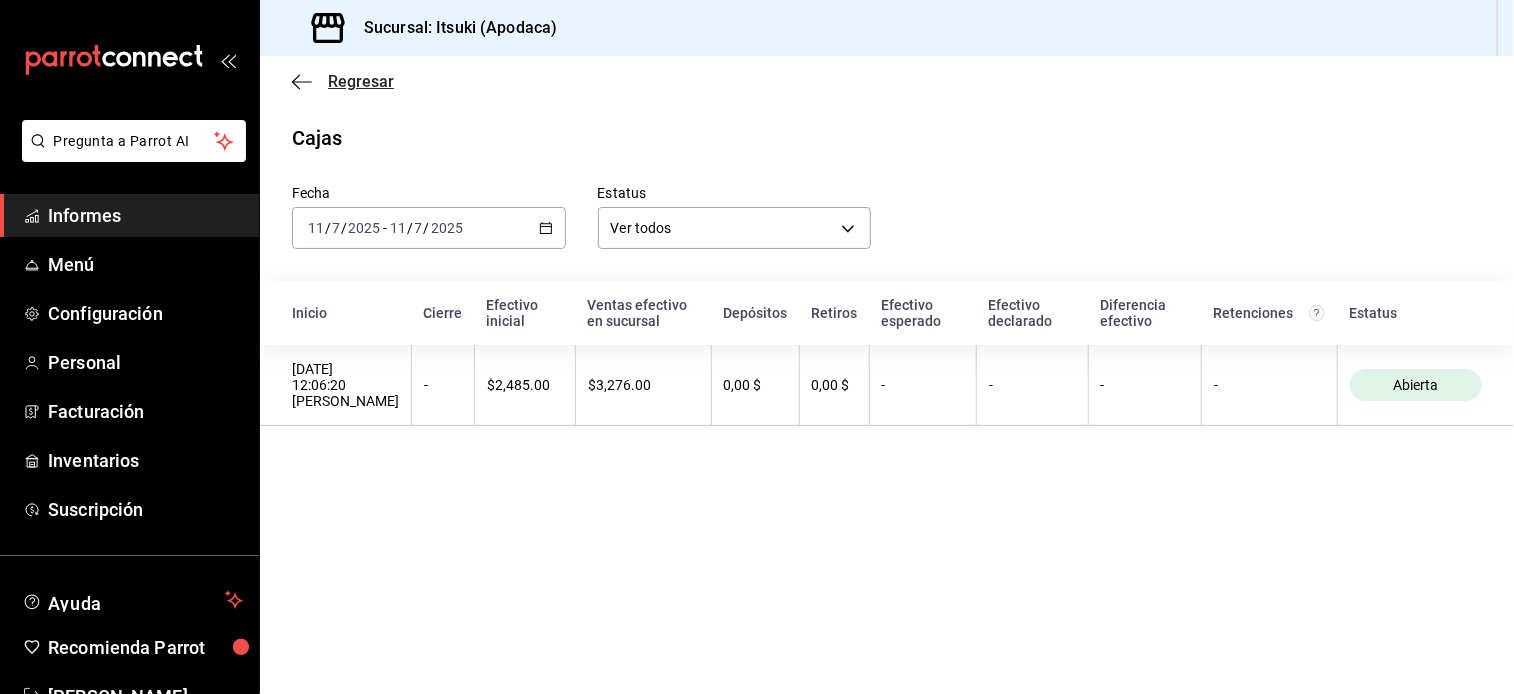 click on "Regresar" at bounding box center [361, 81] 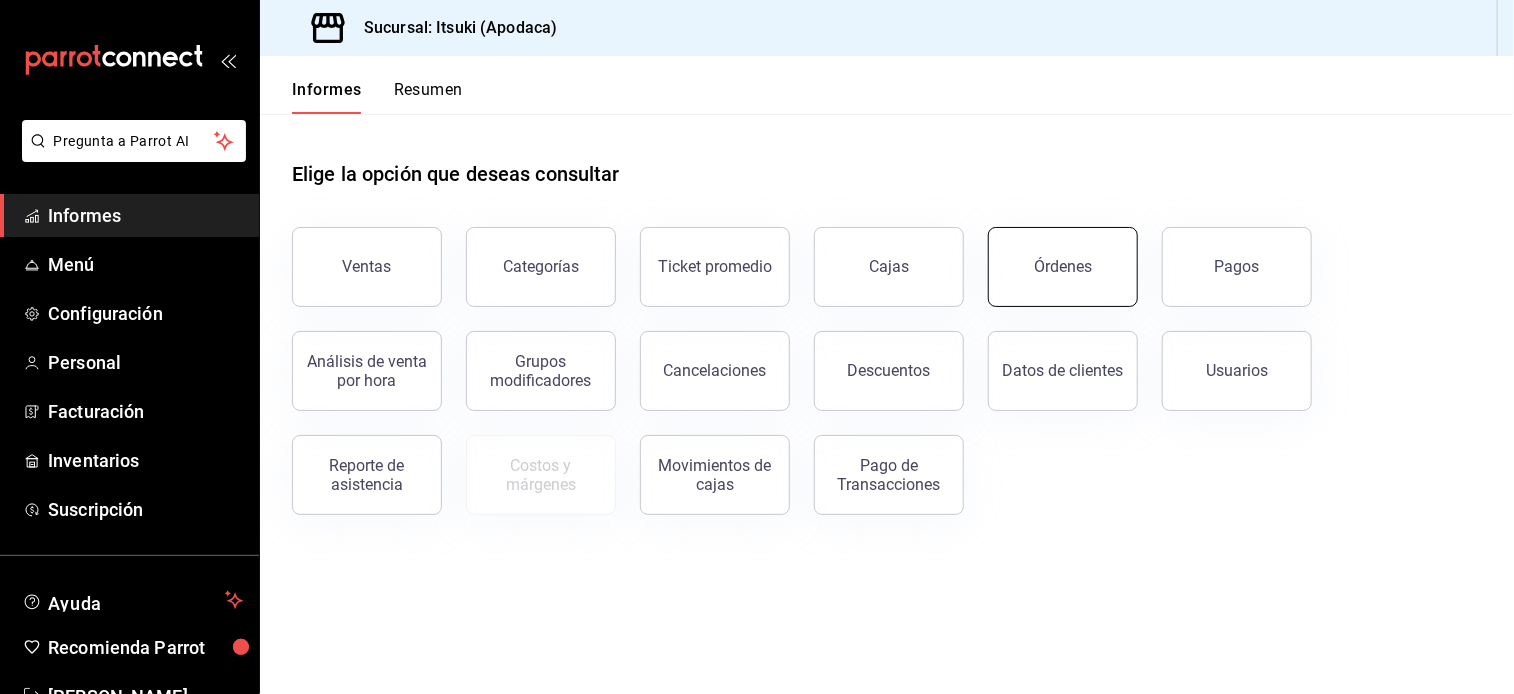 click on "Órdenes" at bounding box center [1063, 267] 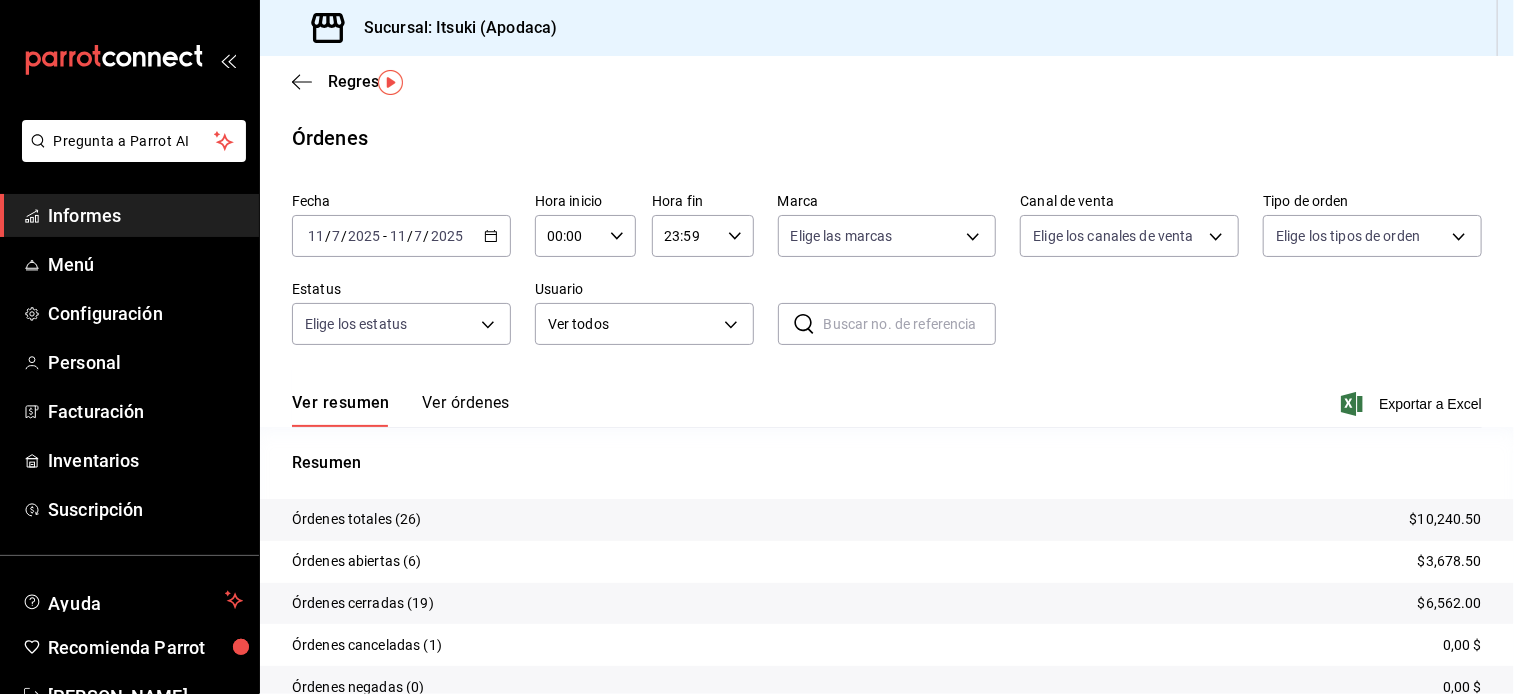 scroll, scrollTop: 91, scrollLeft: 0, axis: vertical 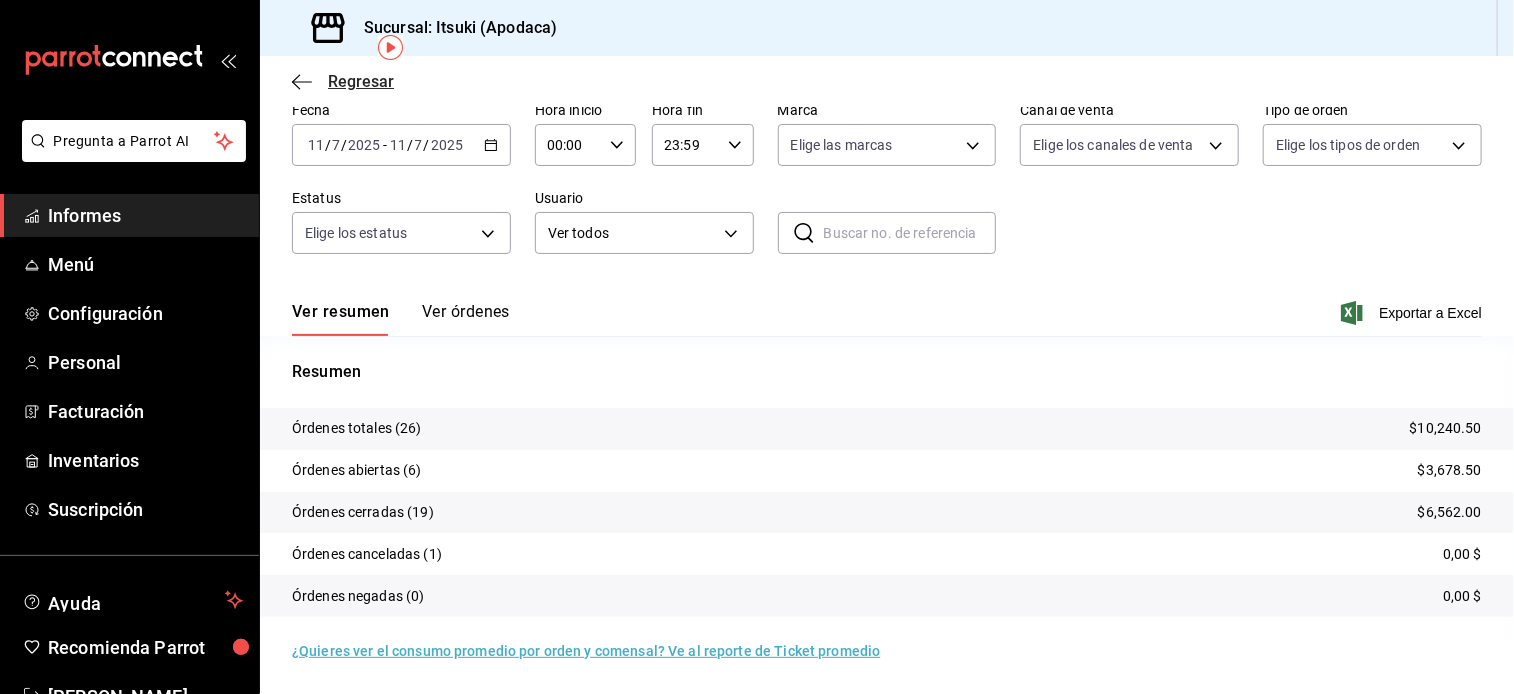 click on "Regresar" at bounding box center [361, 81] 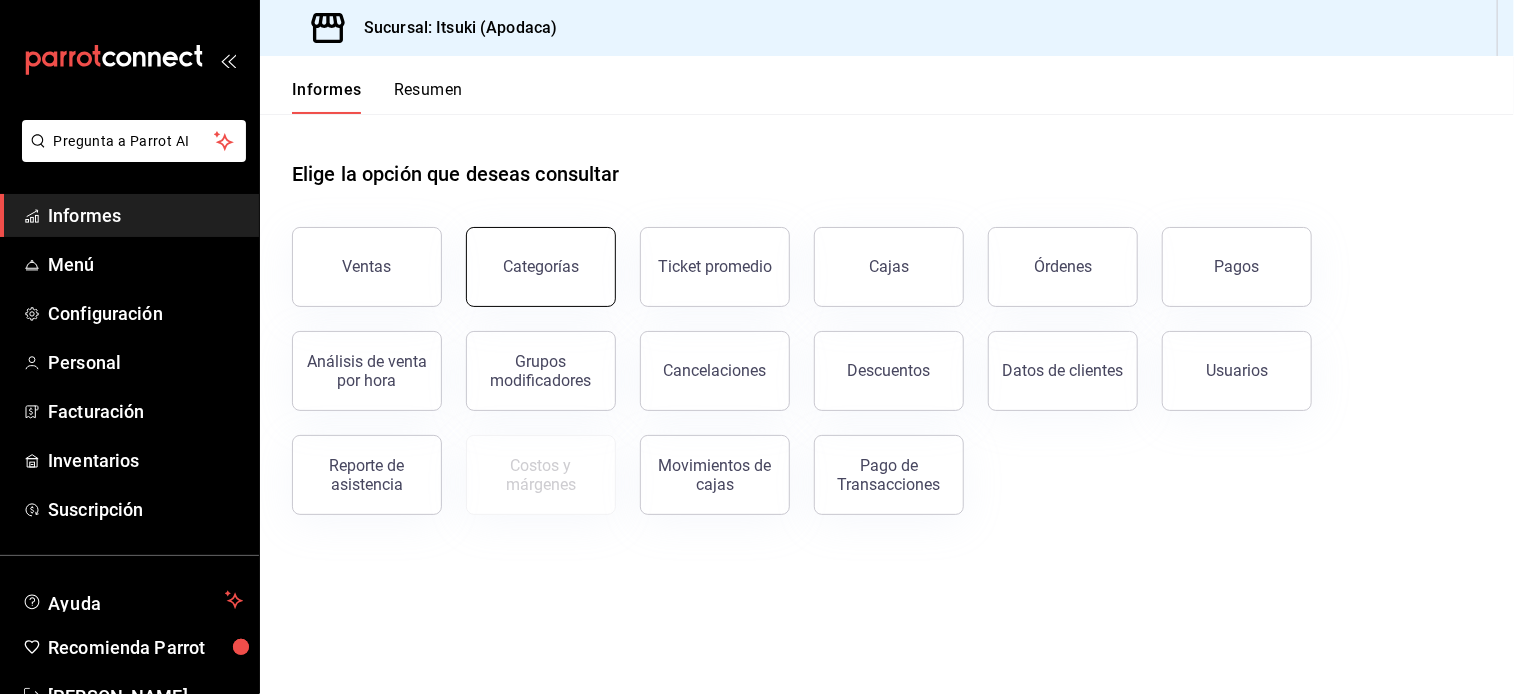click on "Categorías" at bounding box center (541, 267) 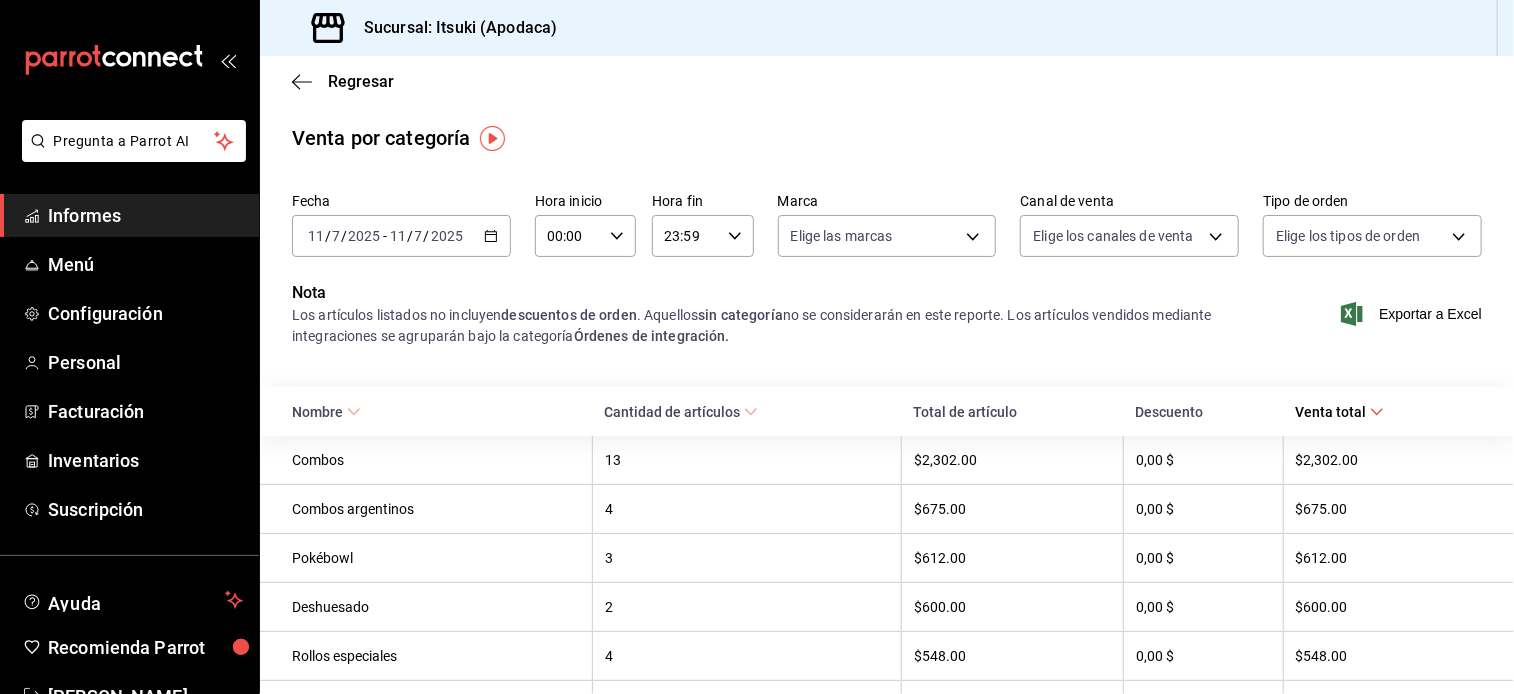 drag, startPoint x: 966, startPoint y: 234, endPoint x: 817, endPoint y: 357, distance: 193.20973 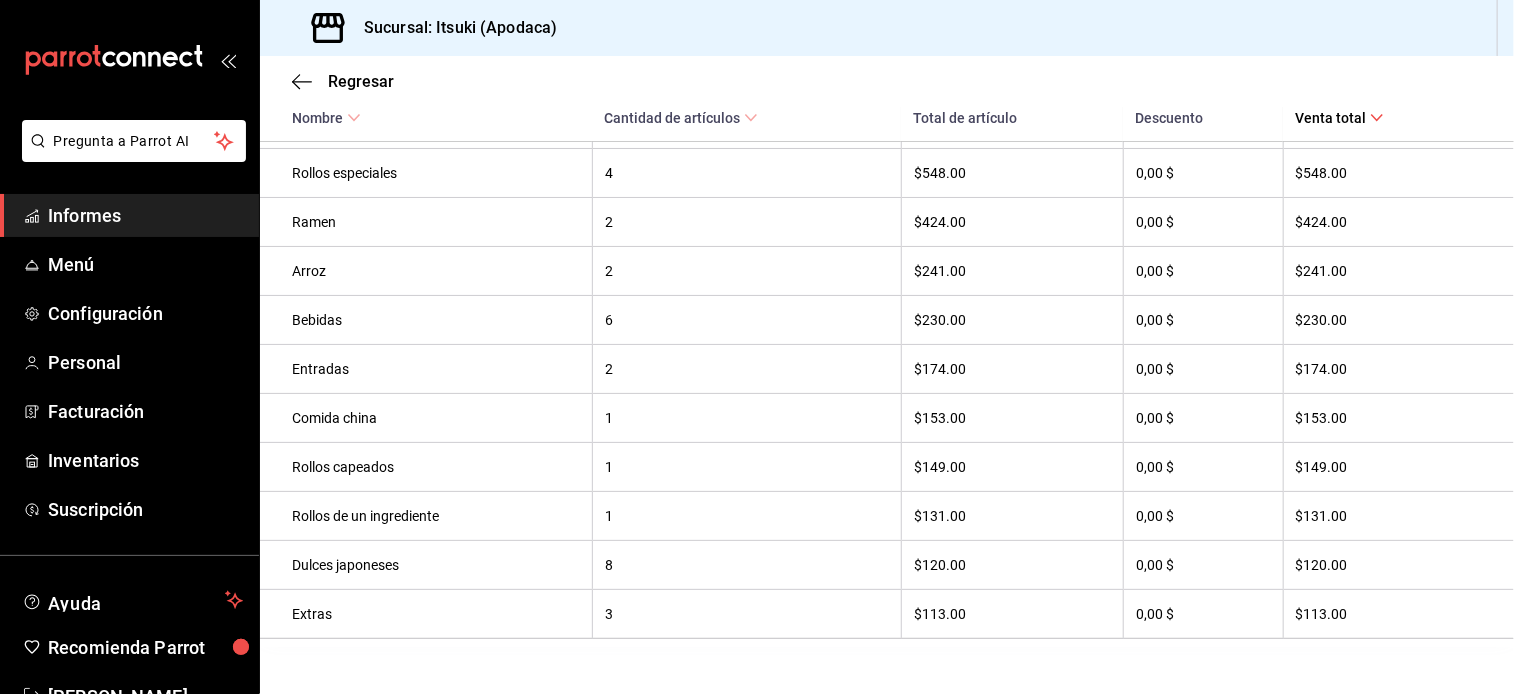 scroll, scrollTop: 520, scrollLeft: 0, axis: vertical 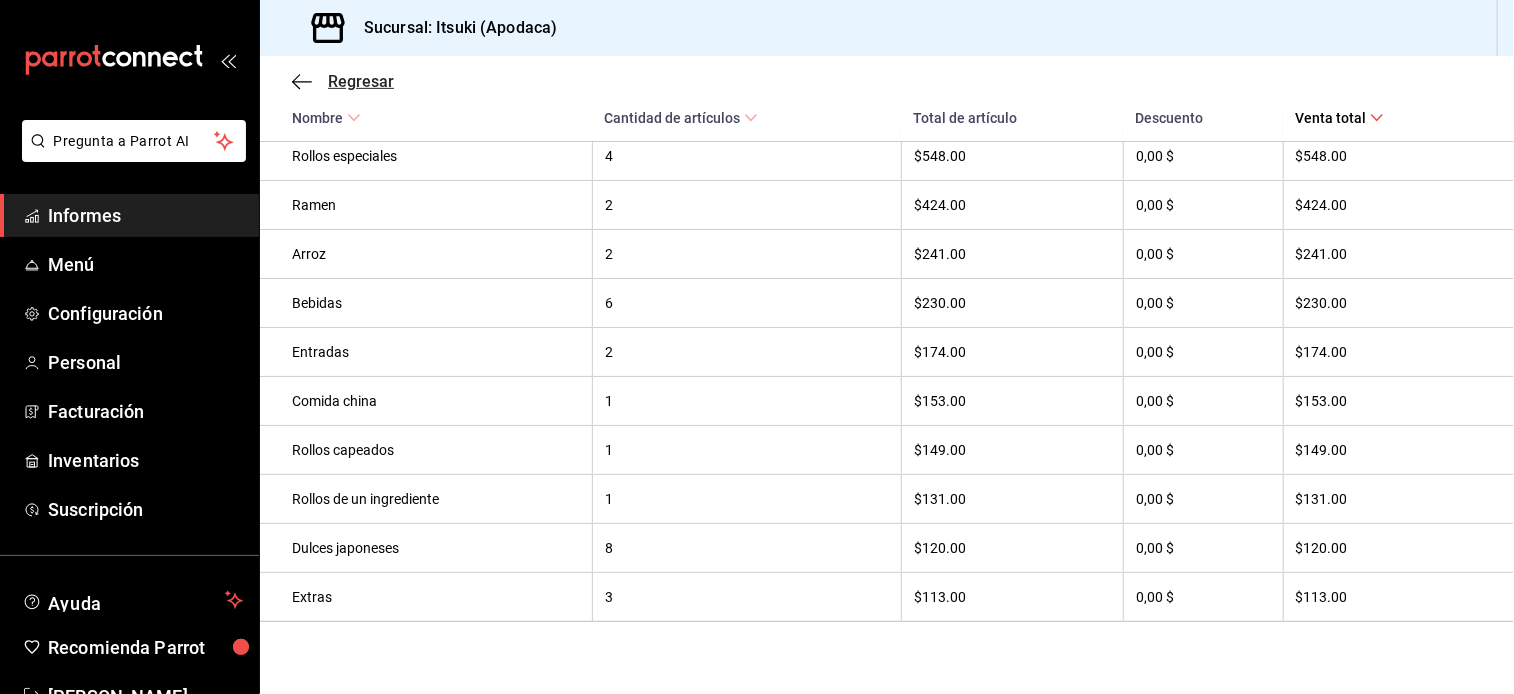 drag, startPoint x: 369, startPoint y: 84, endPoint x: 343, endPoint y: 86, distance: 26.076809 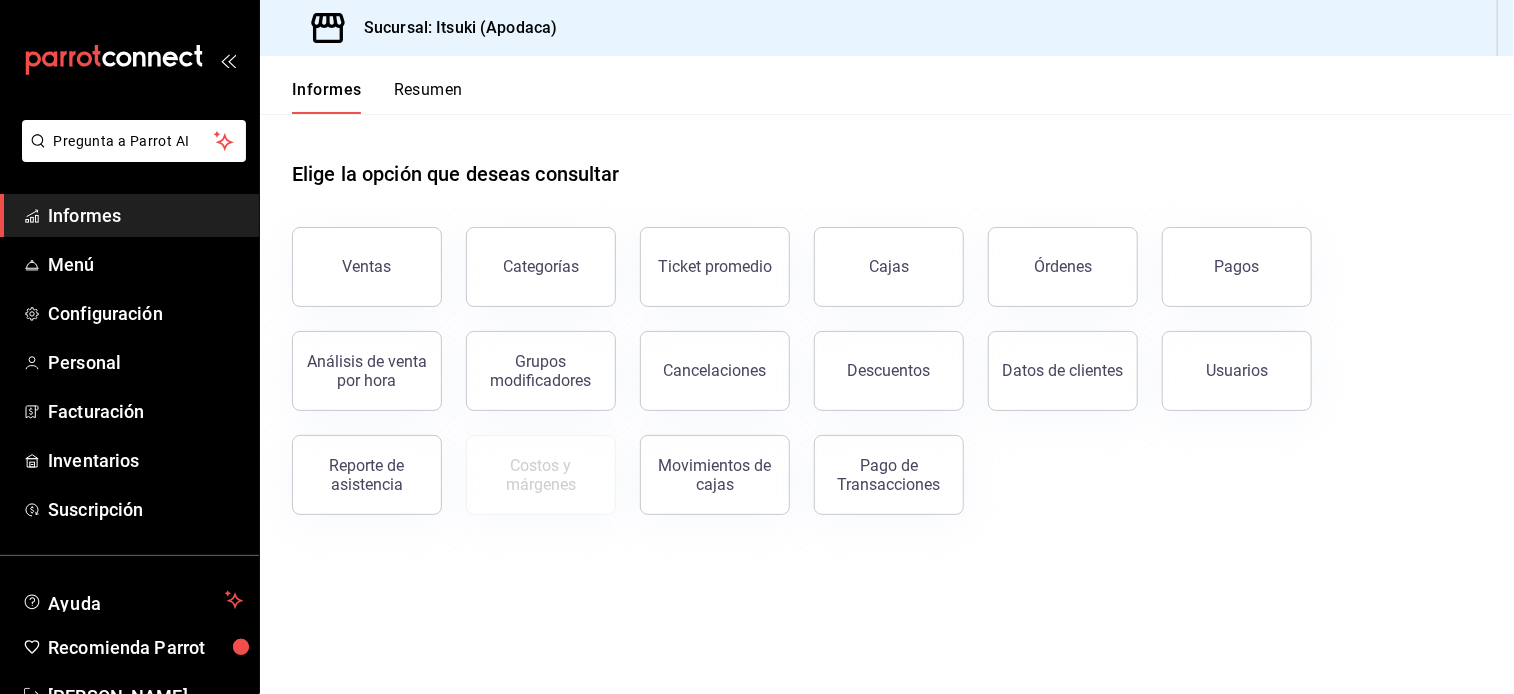 click on "Informes" at bounding box center [327, 90] 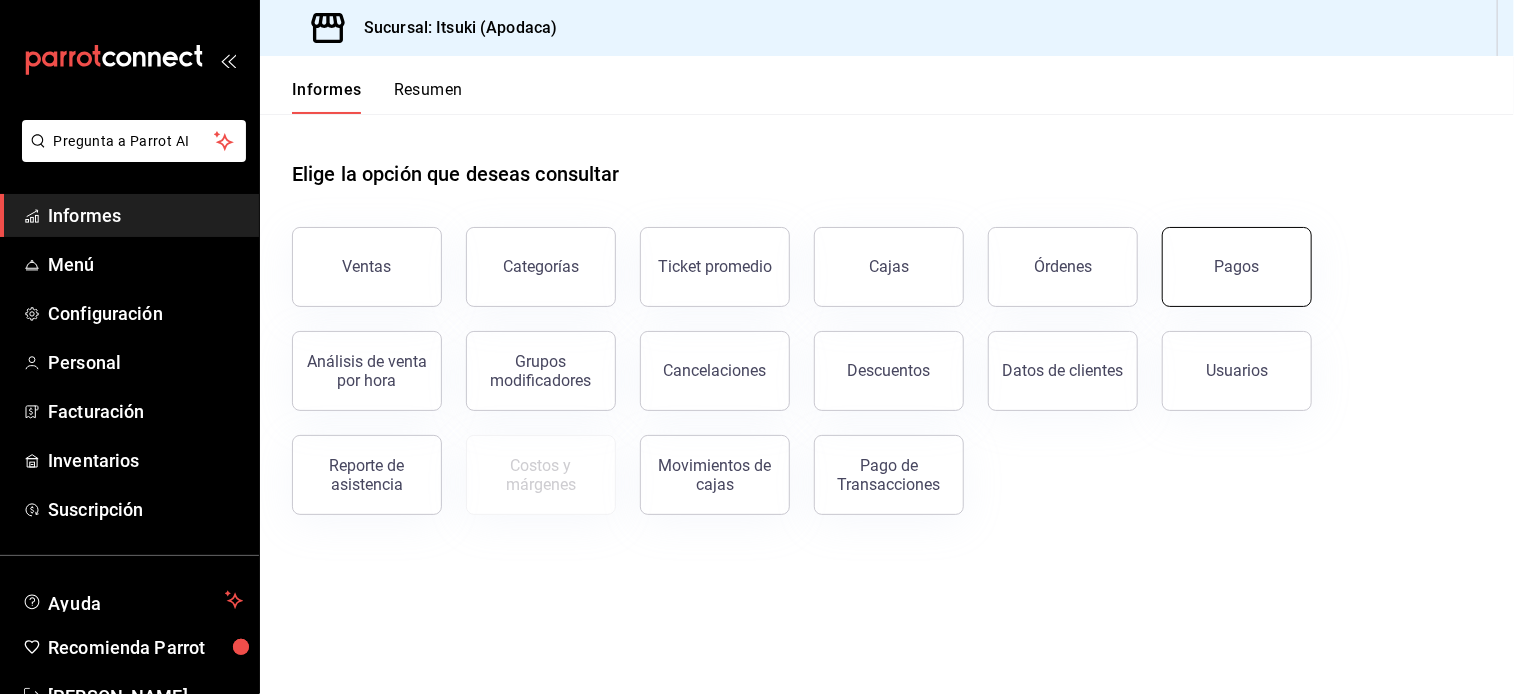 click on "Pagos" at bounding box center (1237, 266) 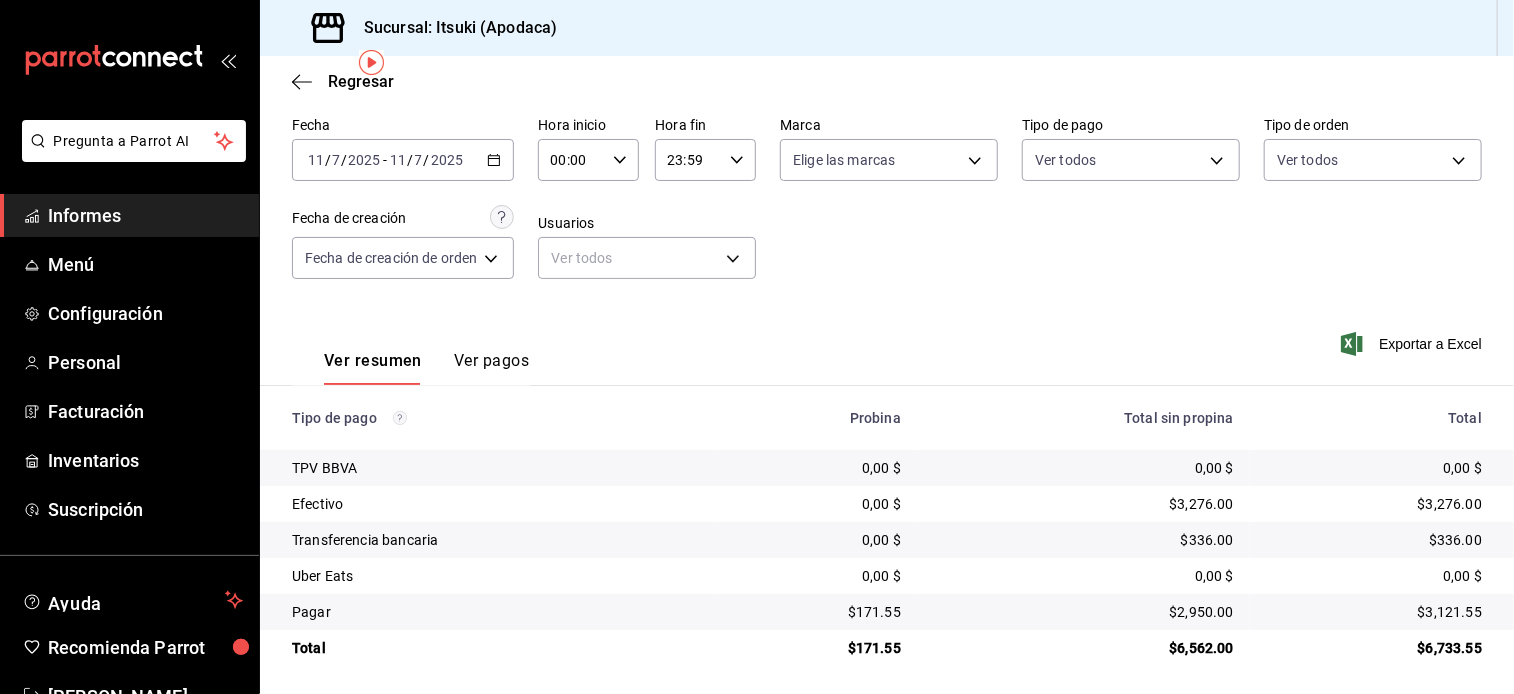 scroll, scrollTop: 76, scrollLeft: 0, axis: vertical 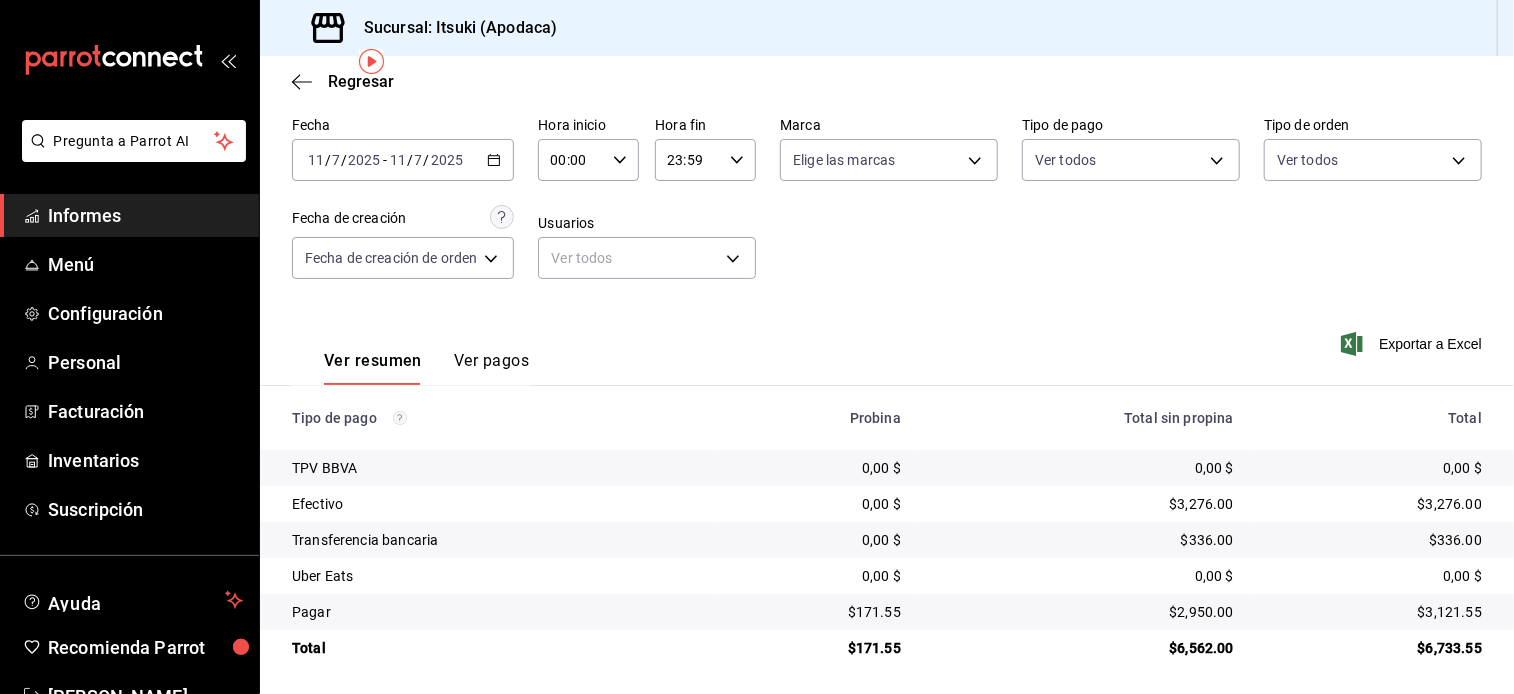 drag, startPoint x: 363, startPoint y: 85, endPoint x: 336, endPoint y: 95, distance: 28.79236 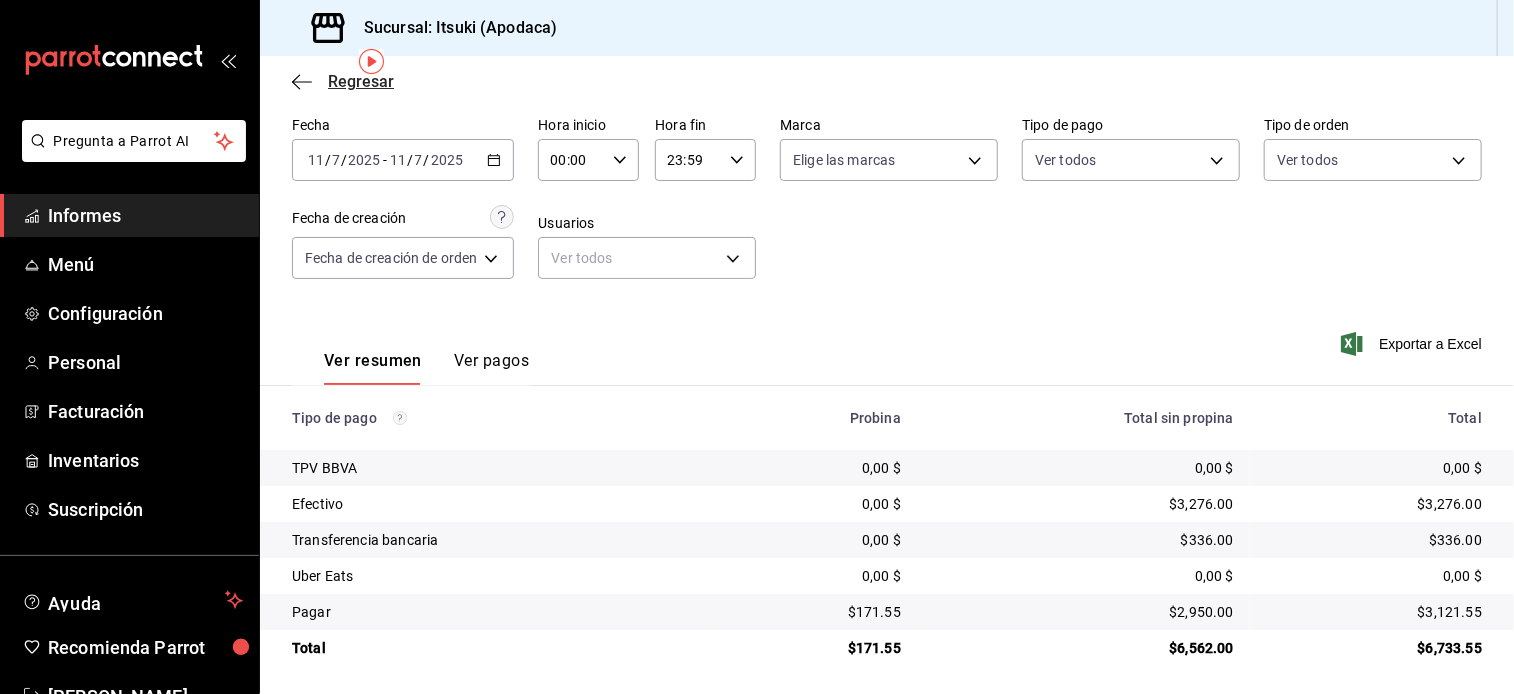 click on "Regresar" at bounding box center (361, 81) 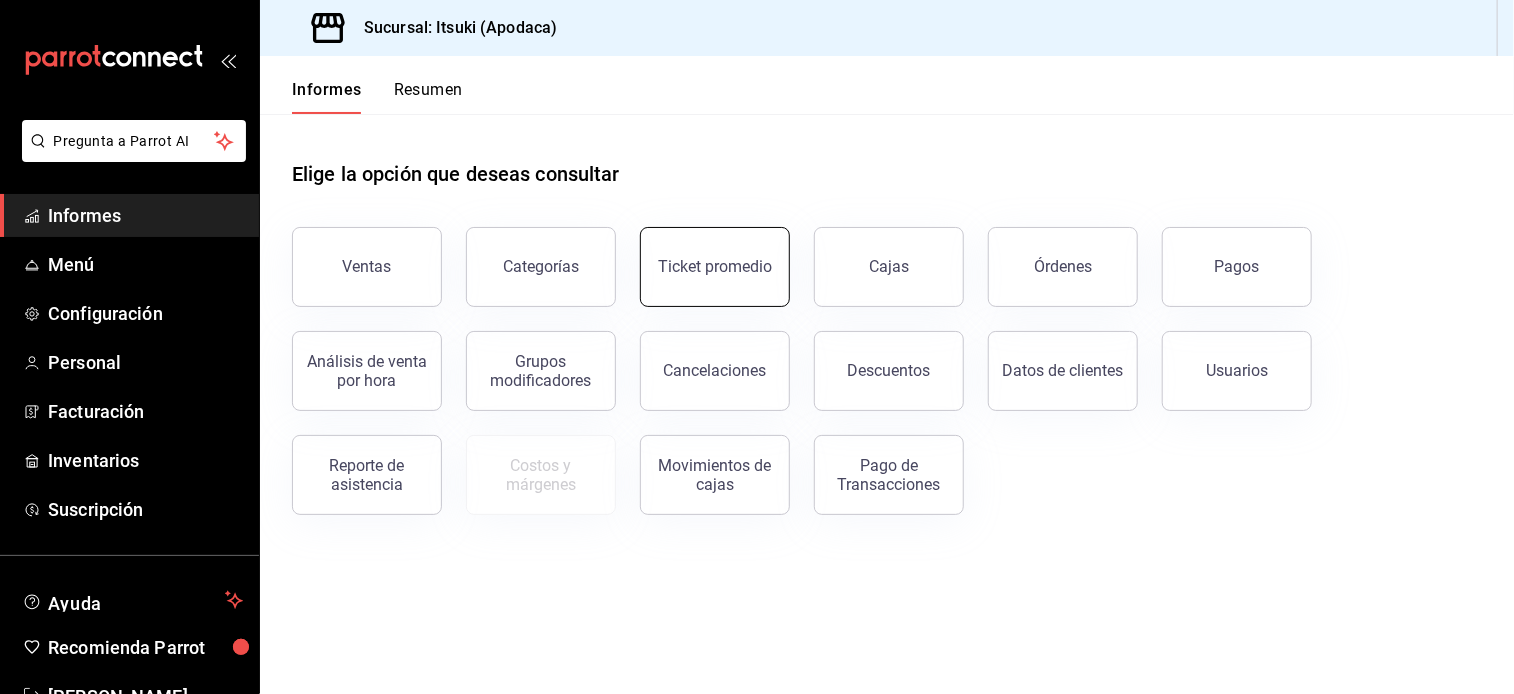 drag, startPoint x: 748, startPoint y: 264, endPoint x: 691, endPoint y: 275, distance: 58.0517 